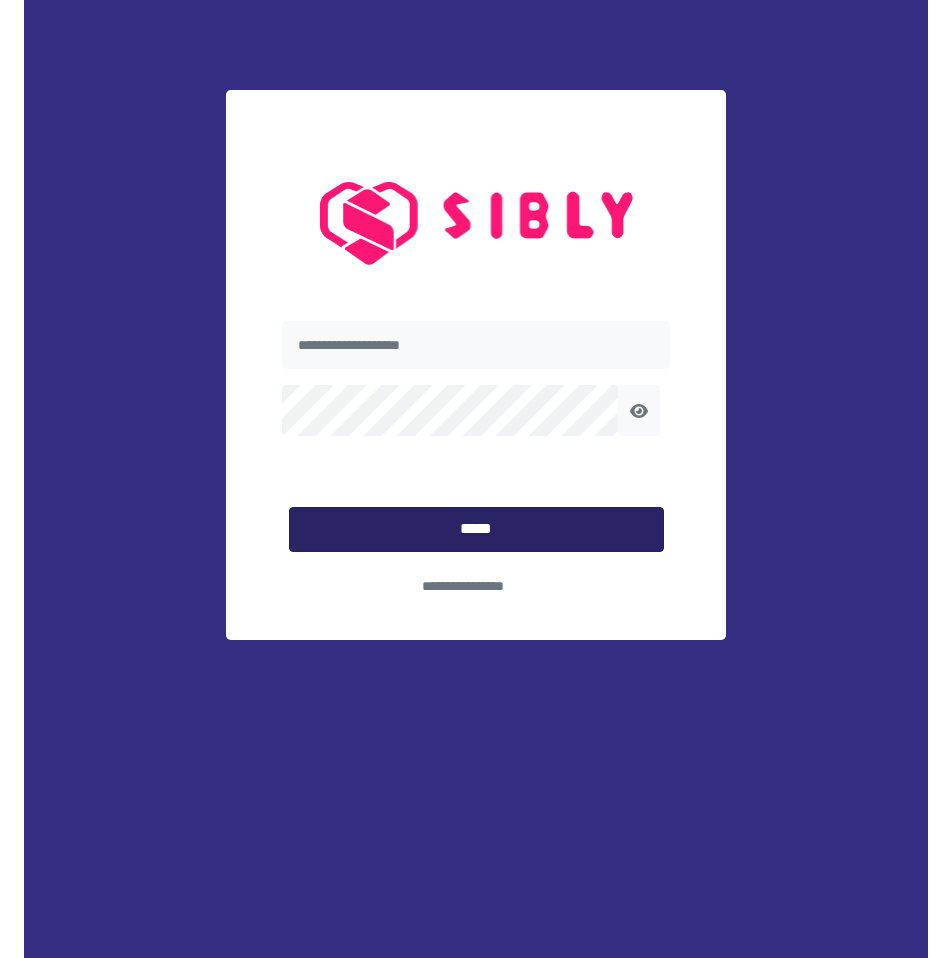 scroll, scrollTop: 0, scrollLeft: 0, axis: both 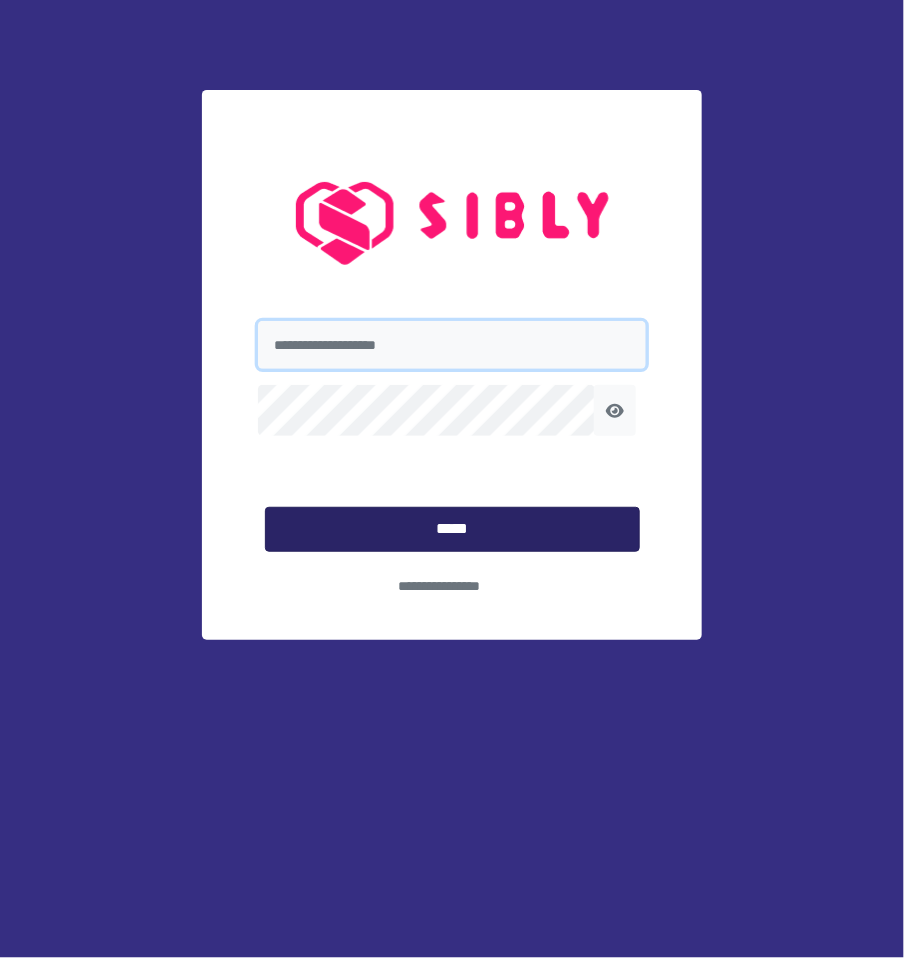 type on "**********" 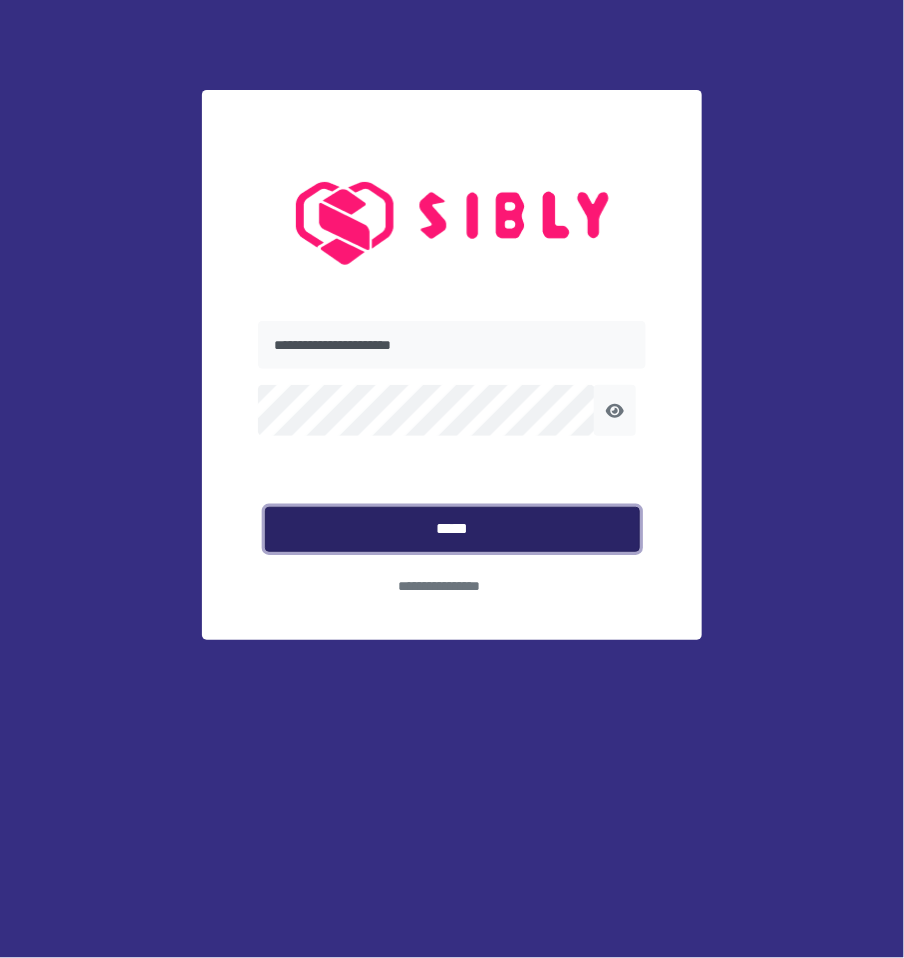 click on "*****" at bounding box center (452, 529) 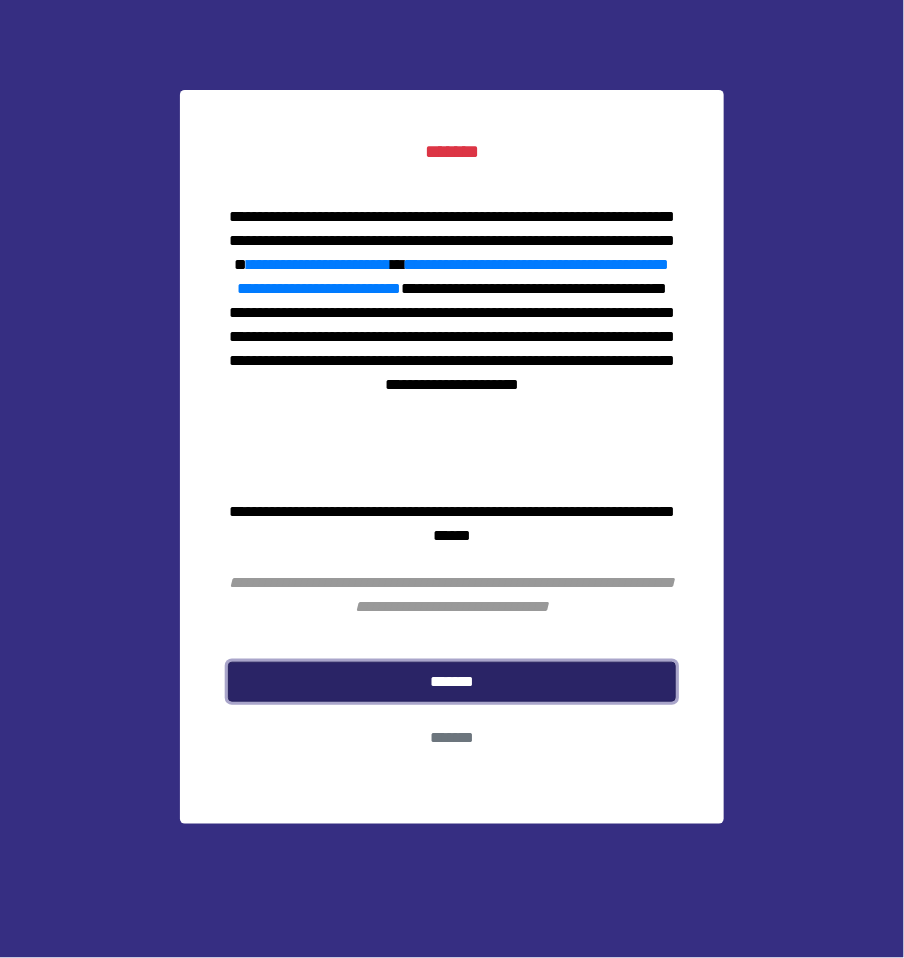 click on "*******" at bounding box center [452, 682] 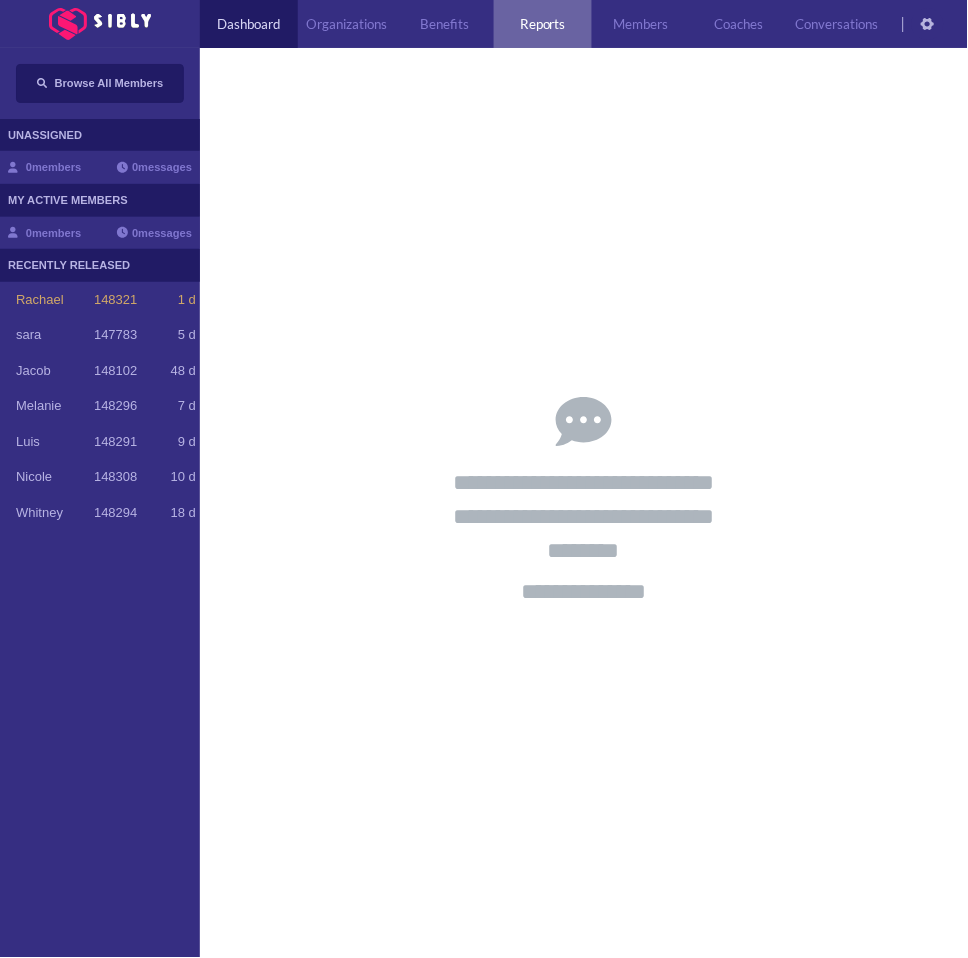 click on "Reports" at bounding box center [543, 24] 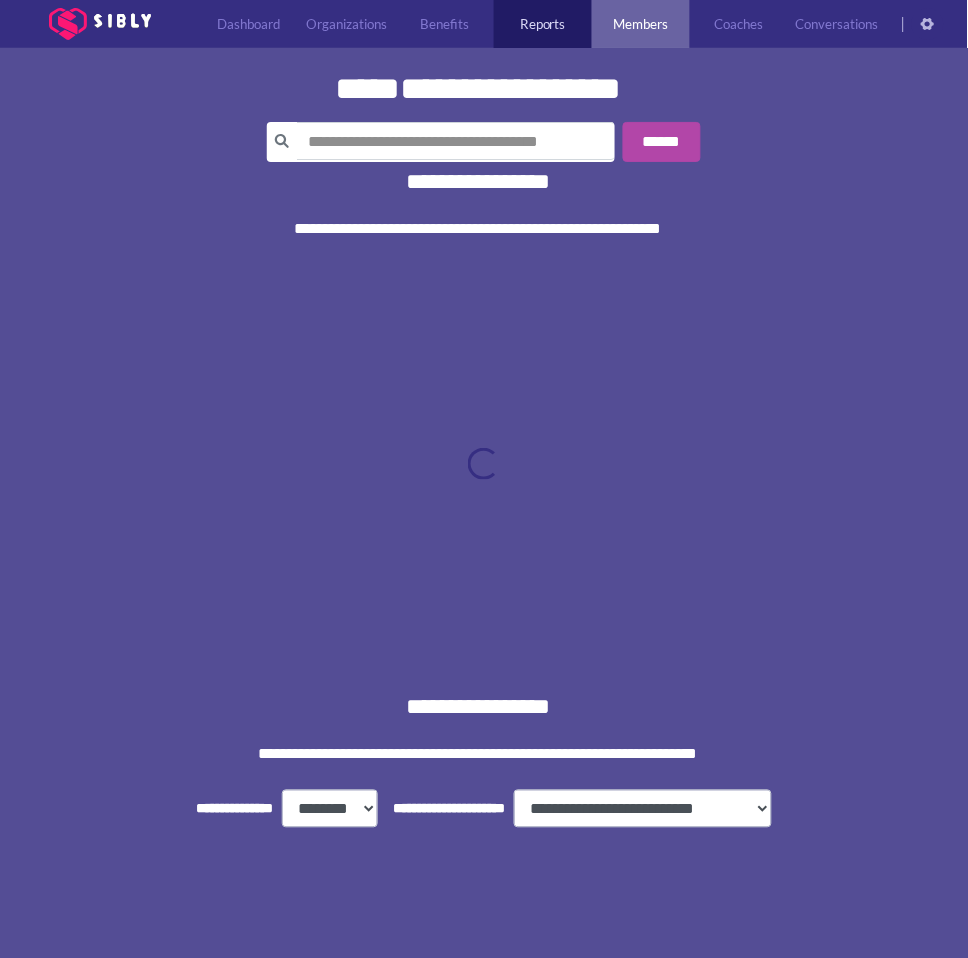 click on "Members" at bounding box center [641, 24] 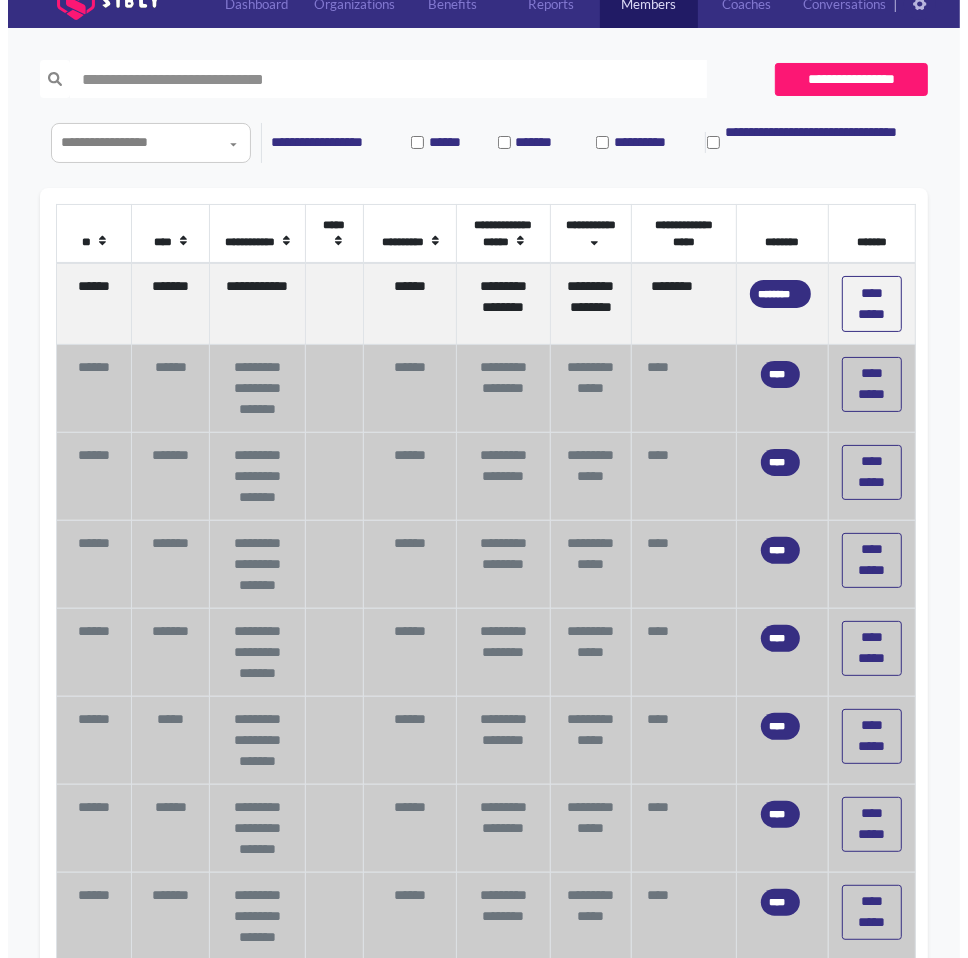 scroll, scrollTop: 0, scrollLeft: 0, axis: both 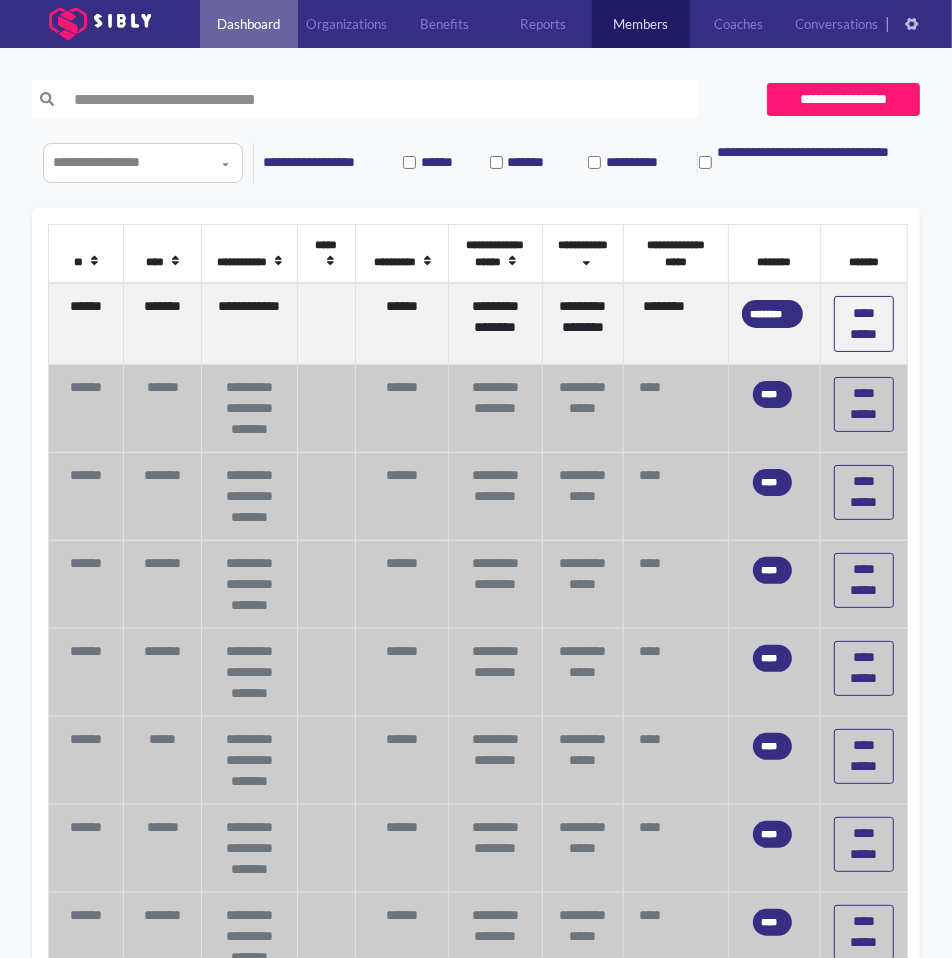 click on "Dashboard" at bounding box center (249, 24) 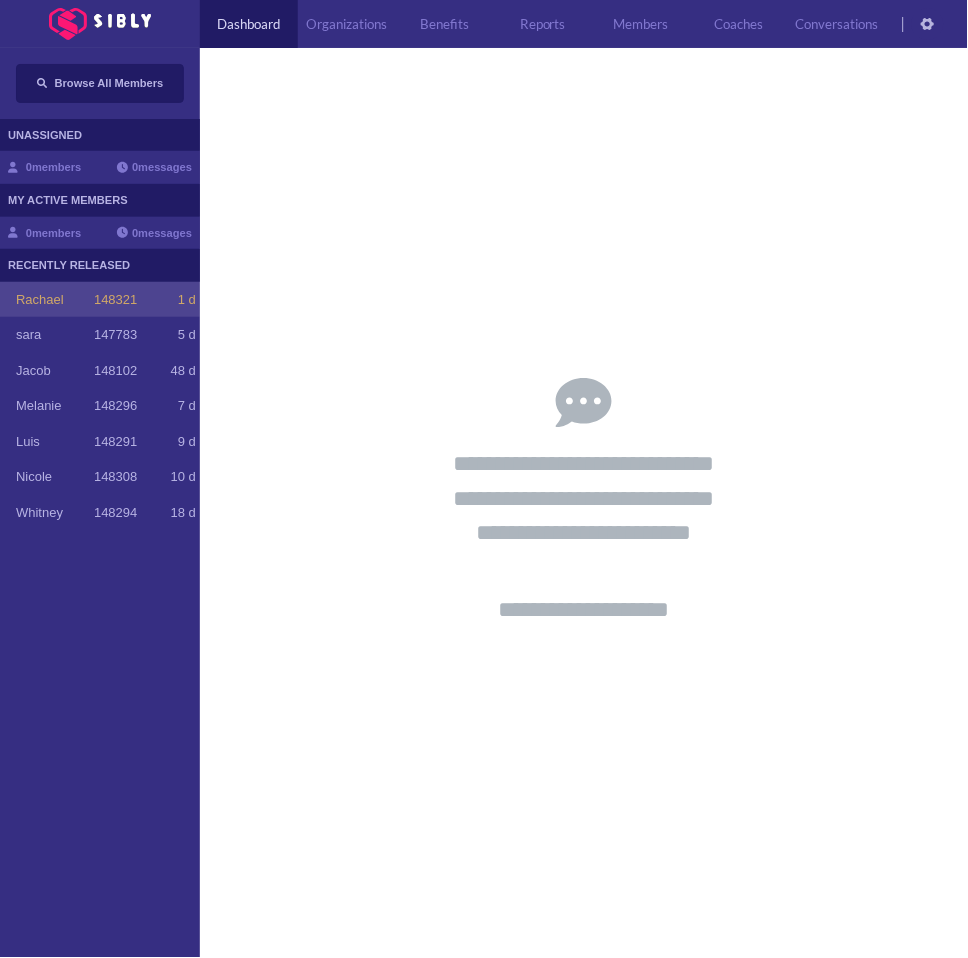 click on "148321" at bounding box center [115, 300] 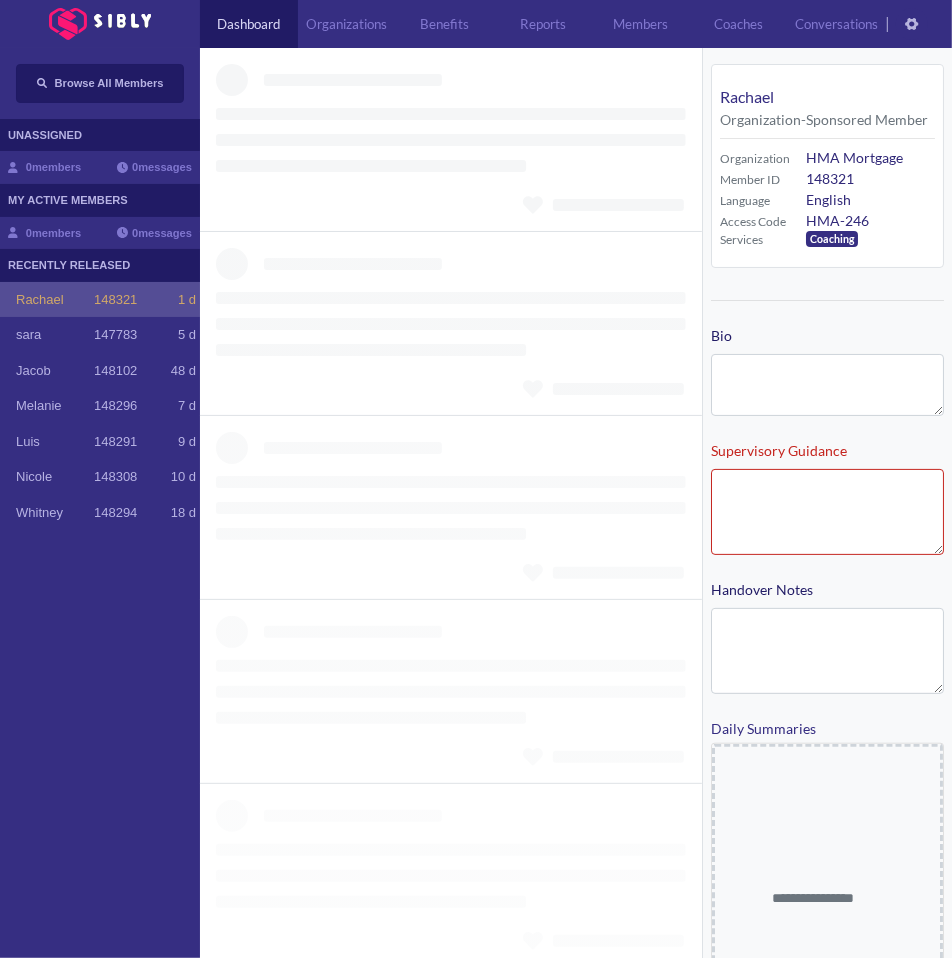 type on "**********" 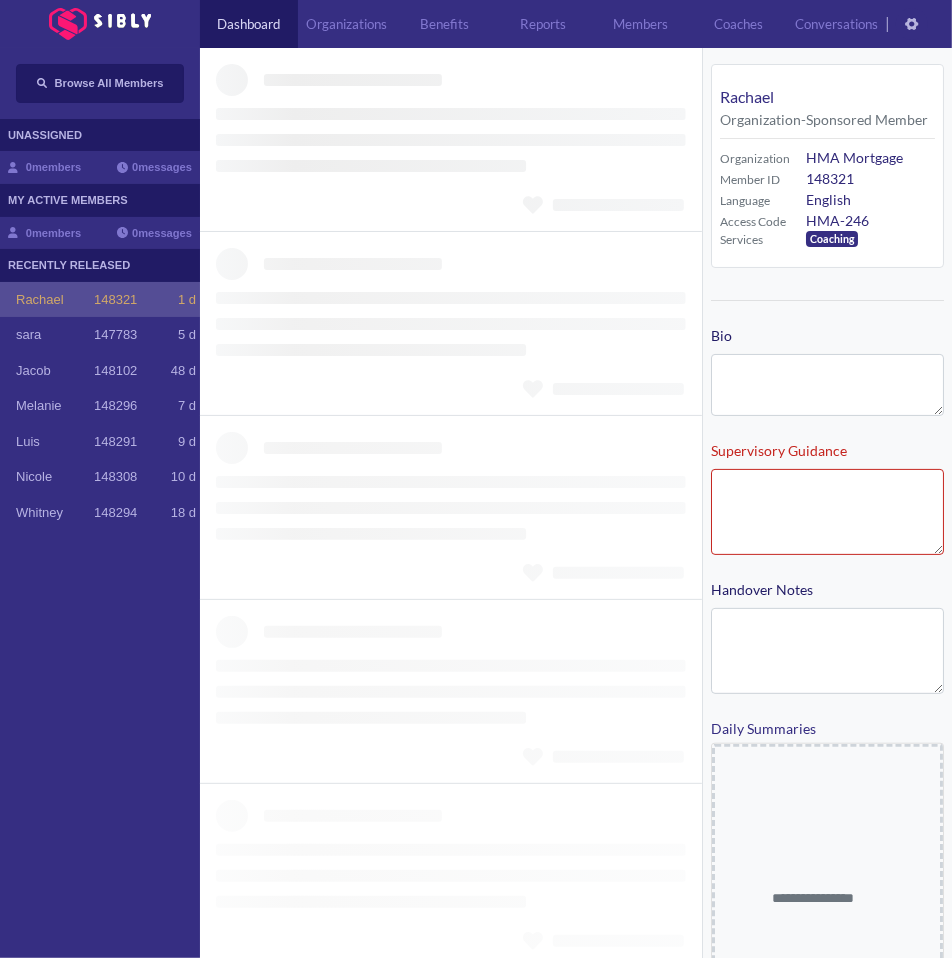 type on "**********" 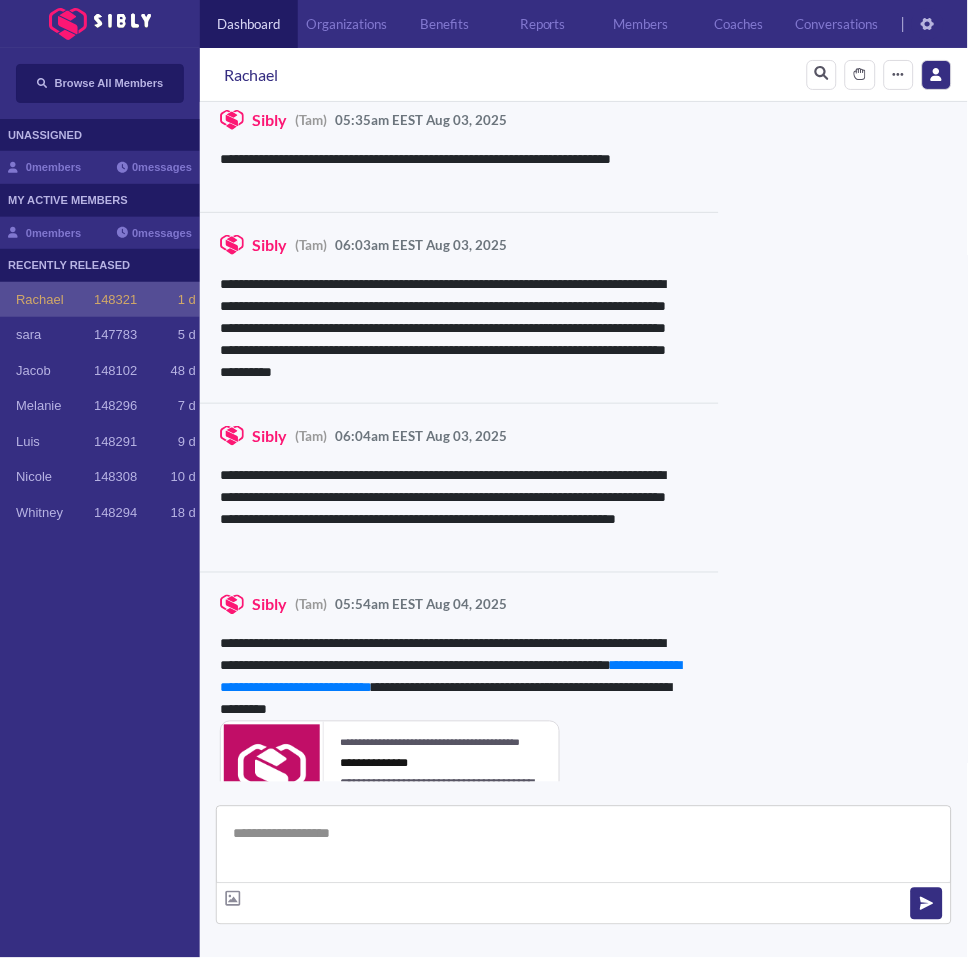 scroll, scrollTop: 1128, scrollLeft: 0, axis: vertical 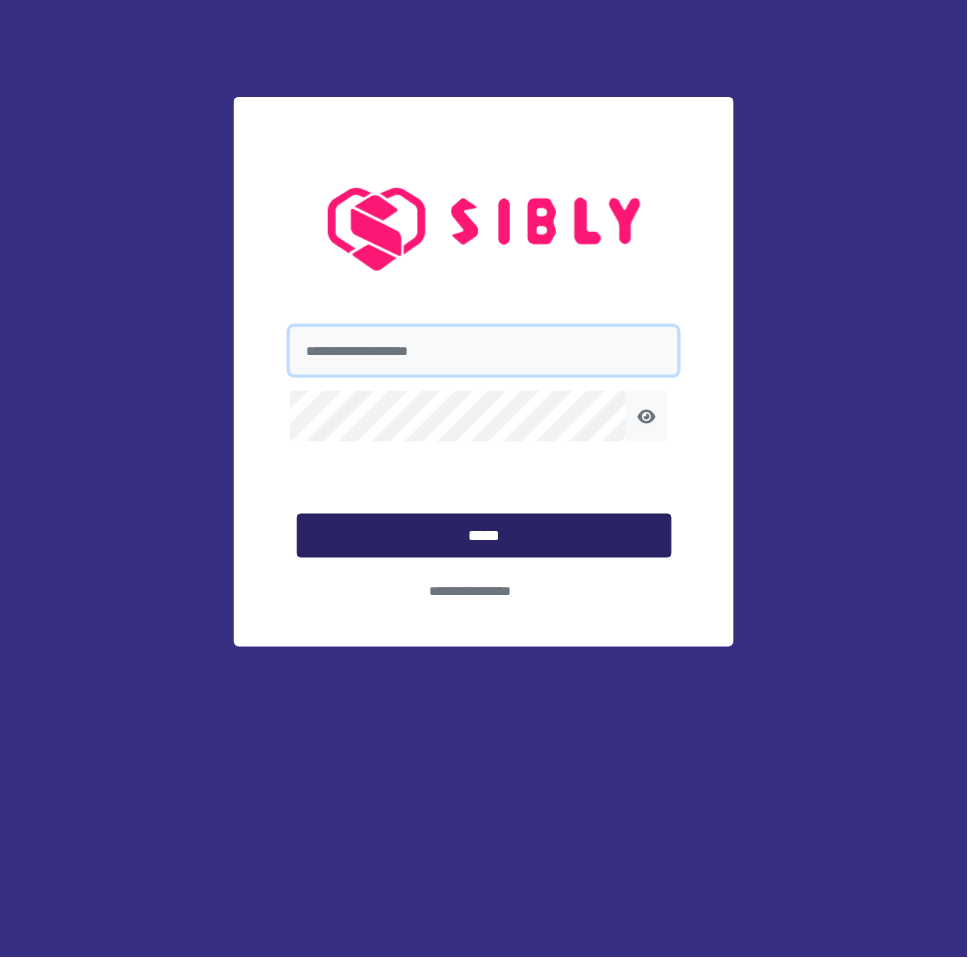 type on "**********" 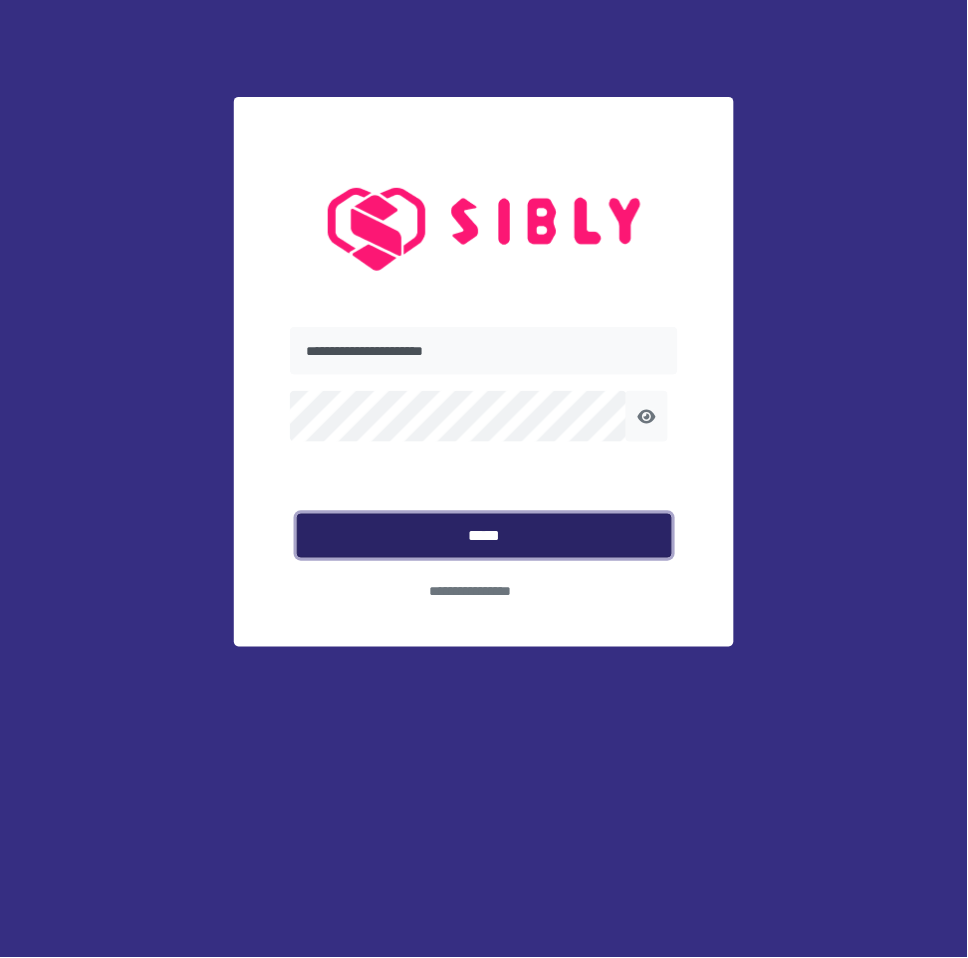 click on "*****" at bounding box center [484, 536] 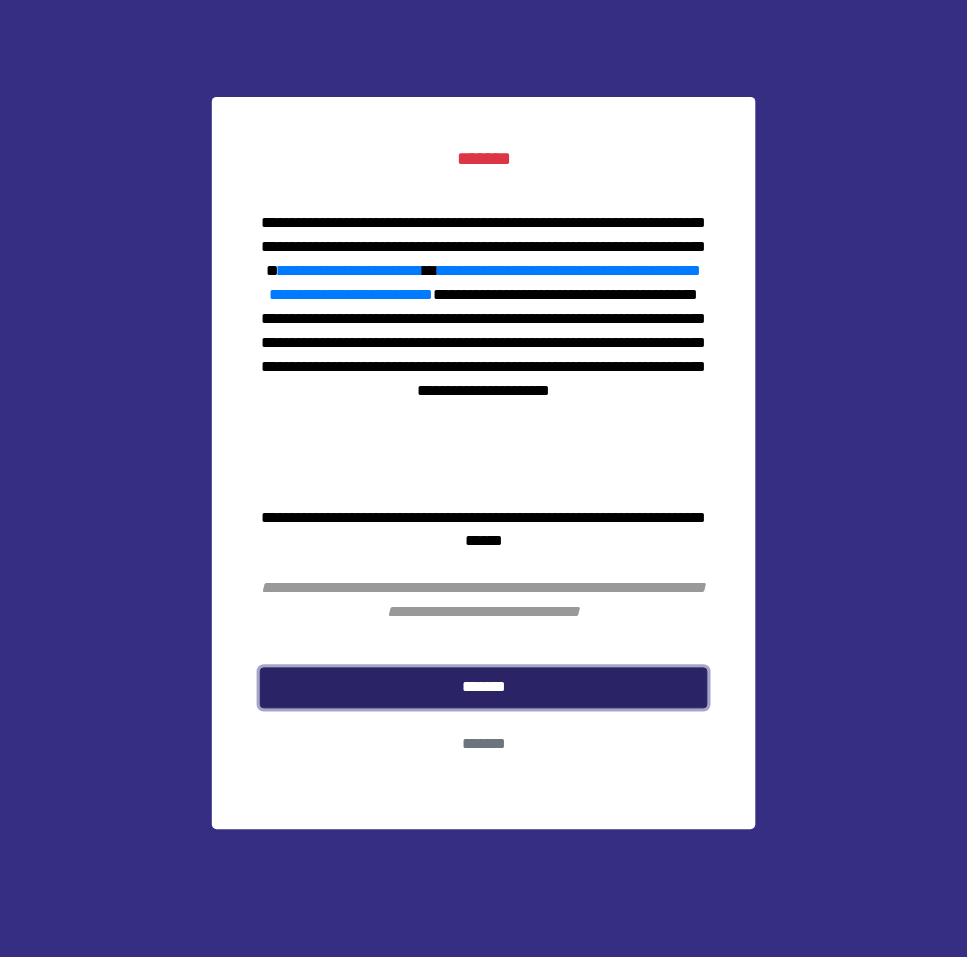 click on "*******" at bounding box center [484, 688] 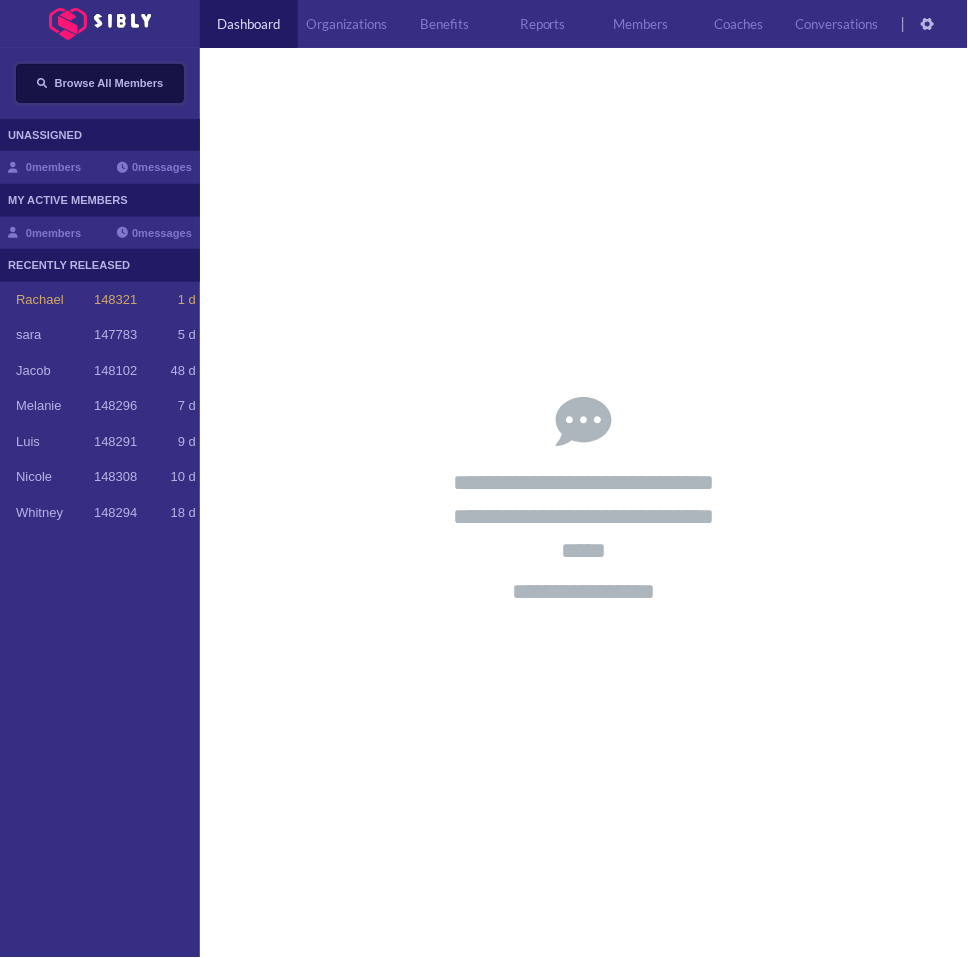 click on "Browse All Members" at bounding box center [109, 83] 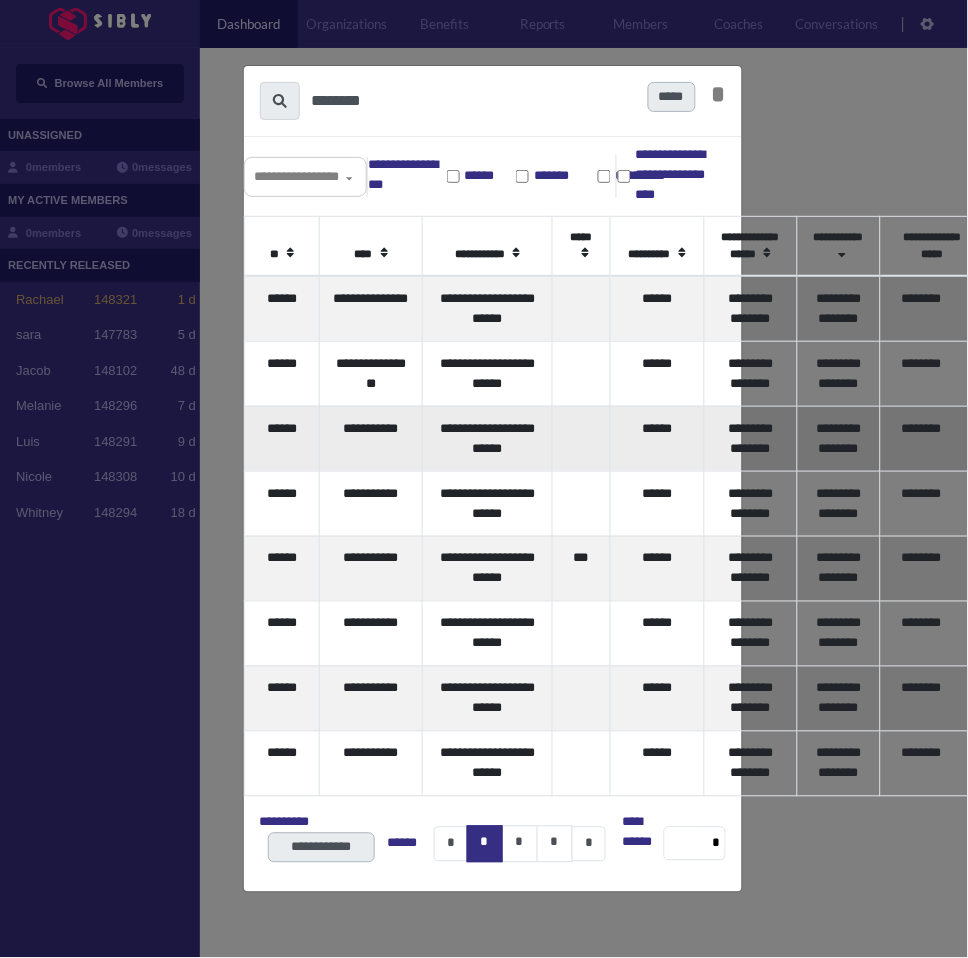 type on "********" 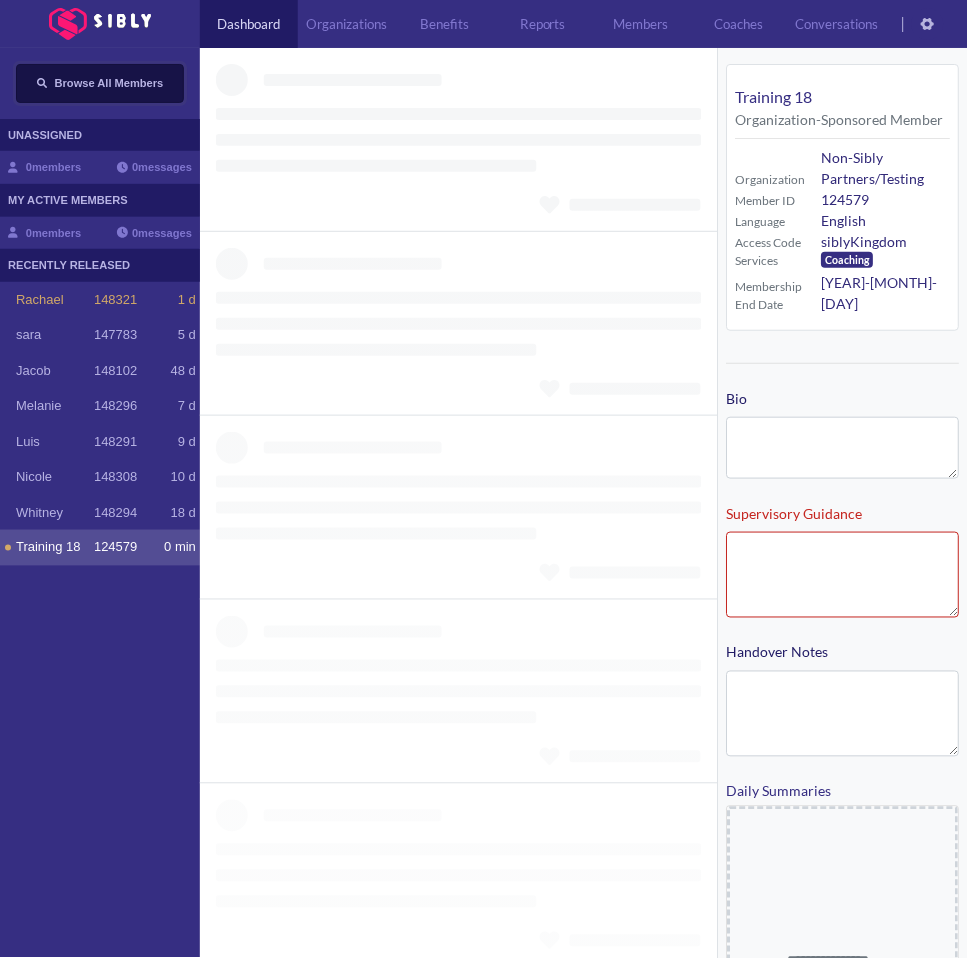 type on "**********" 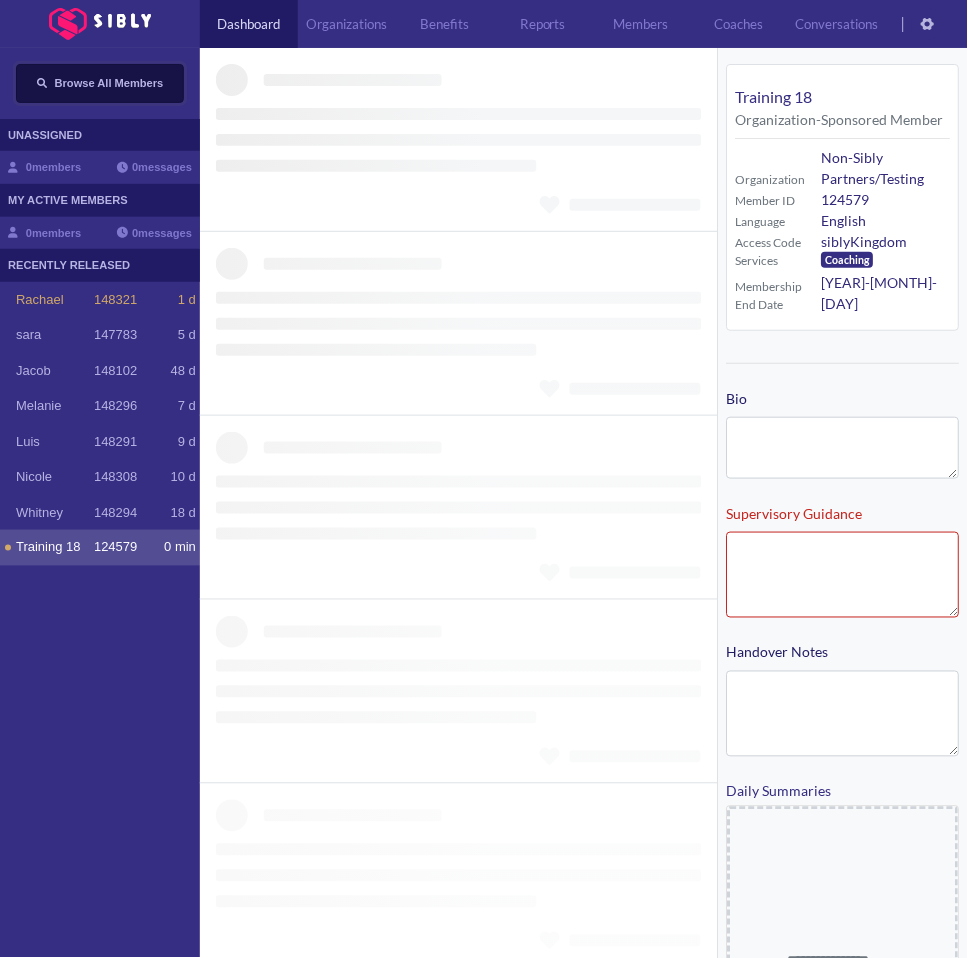 type on "**********" 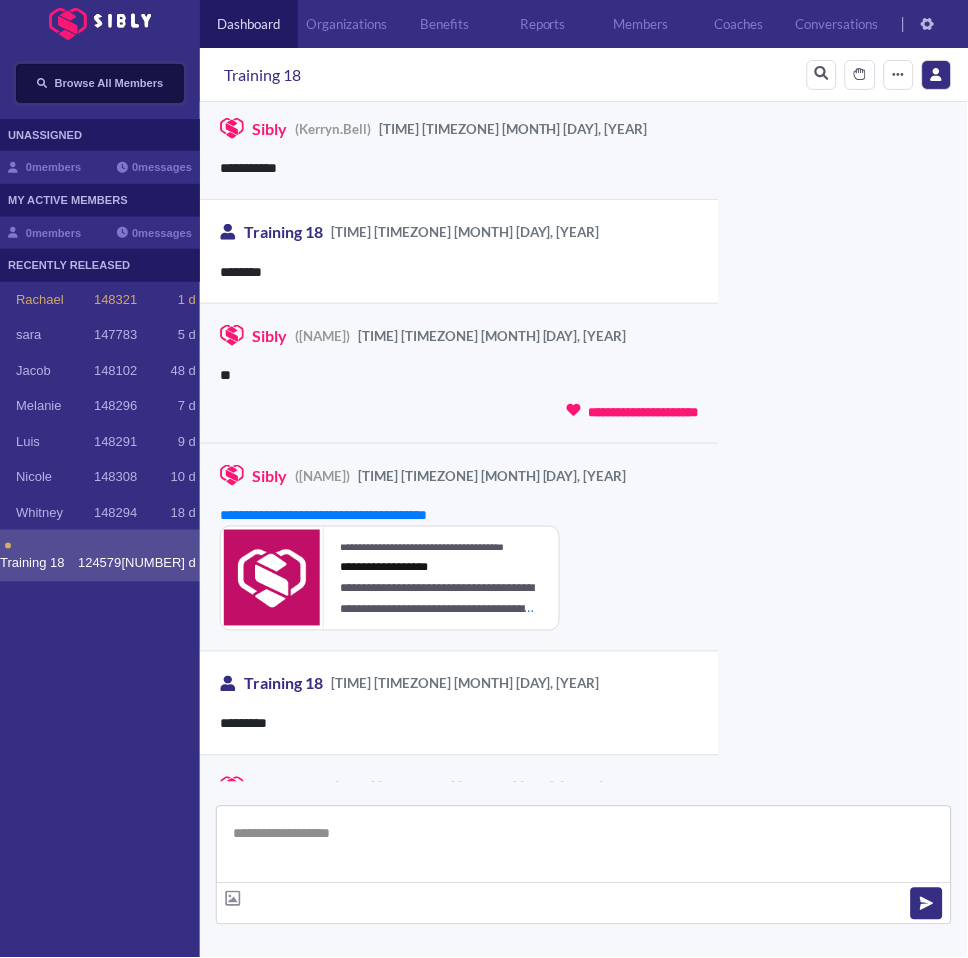 scroll, scrollTop: 2638, scrollLeft: 0, axis: vertical 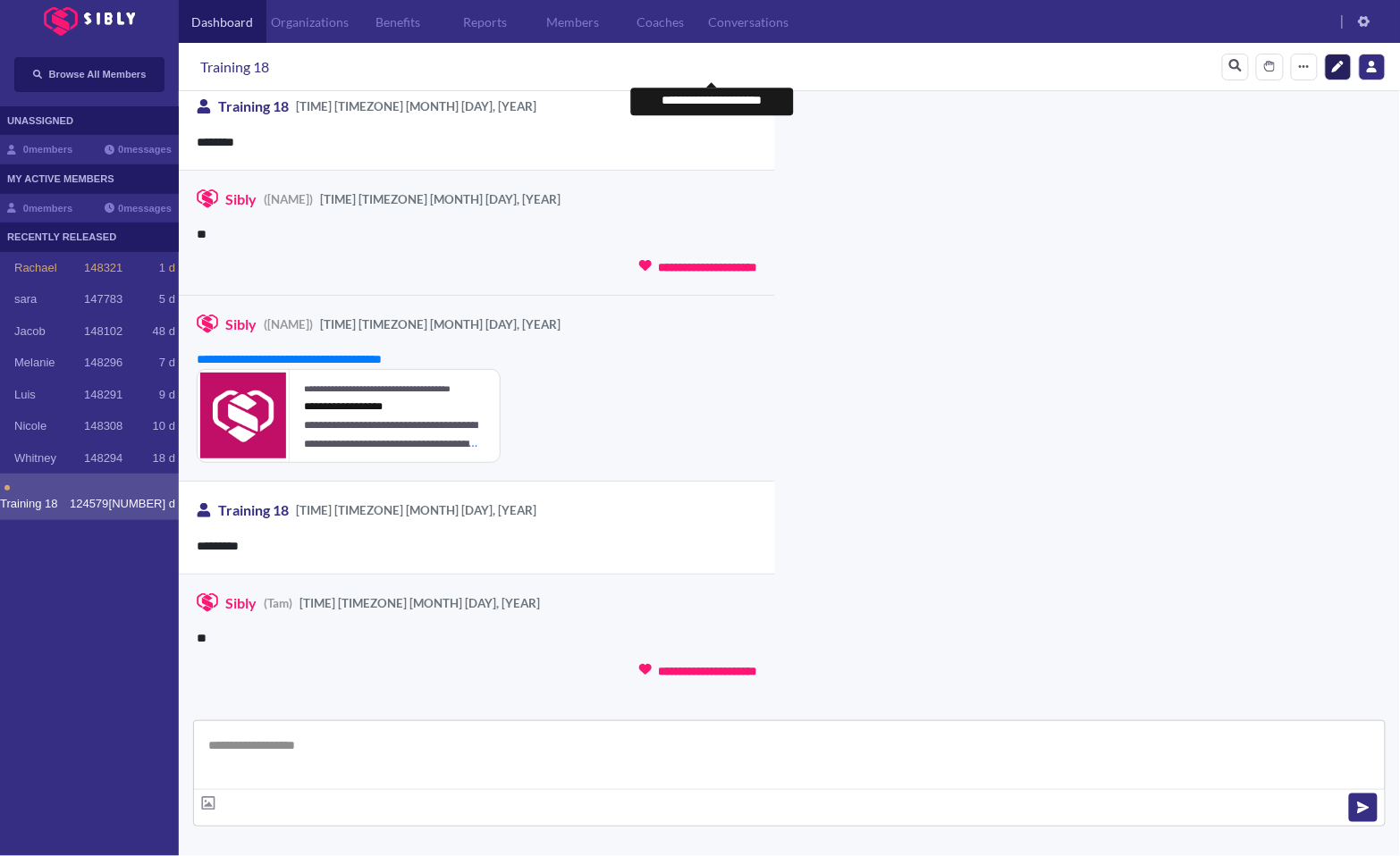 click 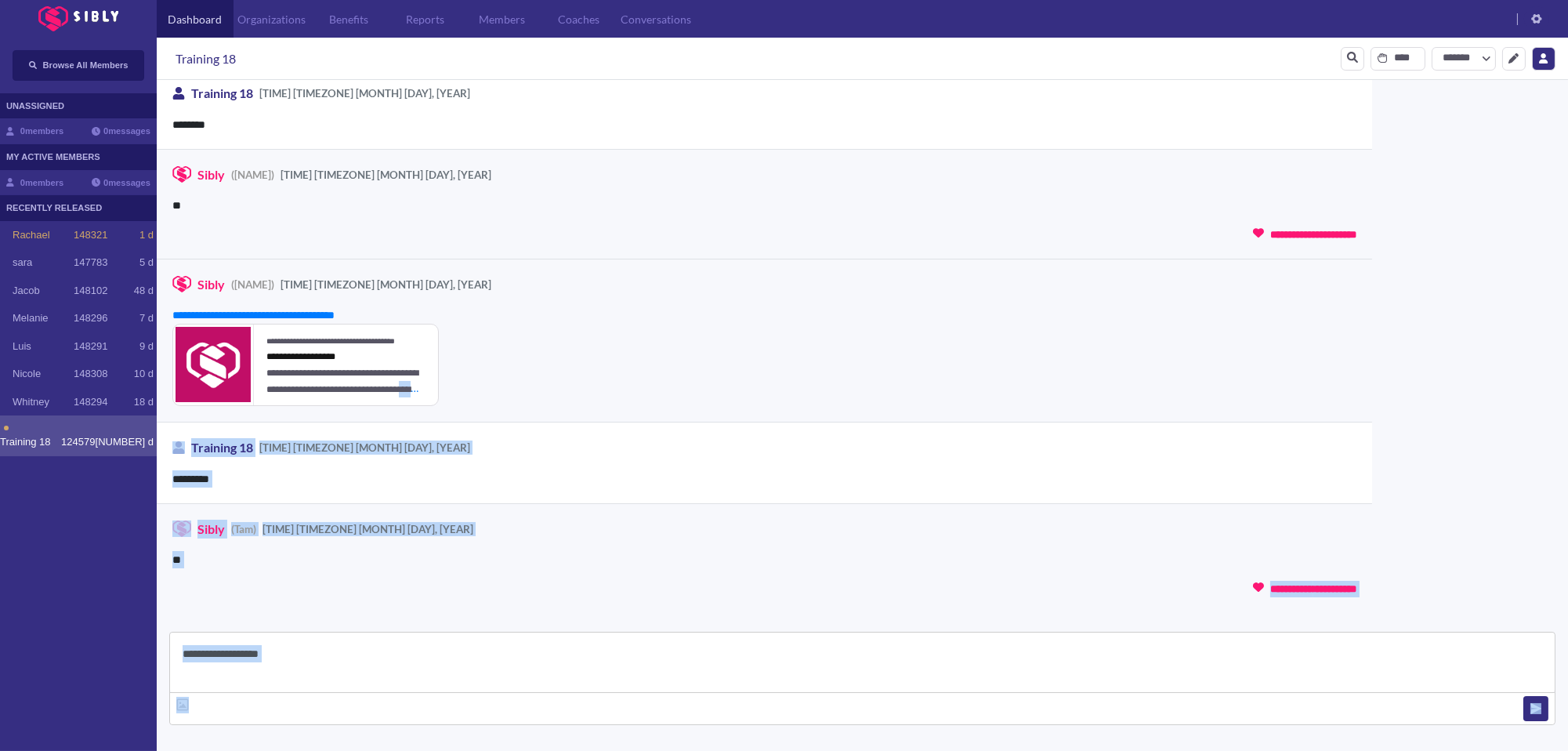 click on "**********" at bounding box center (784, 751) 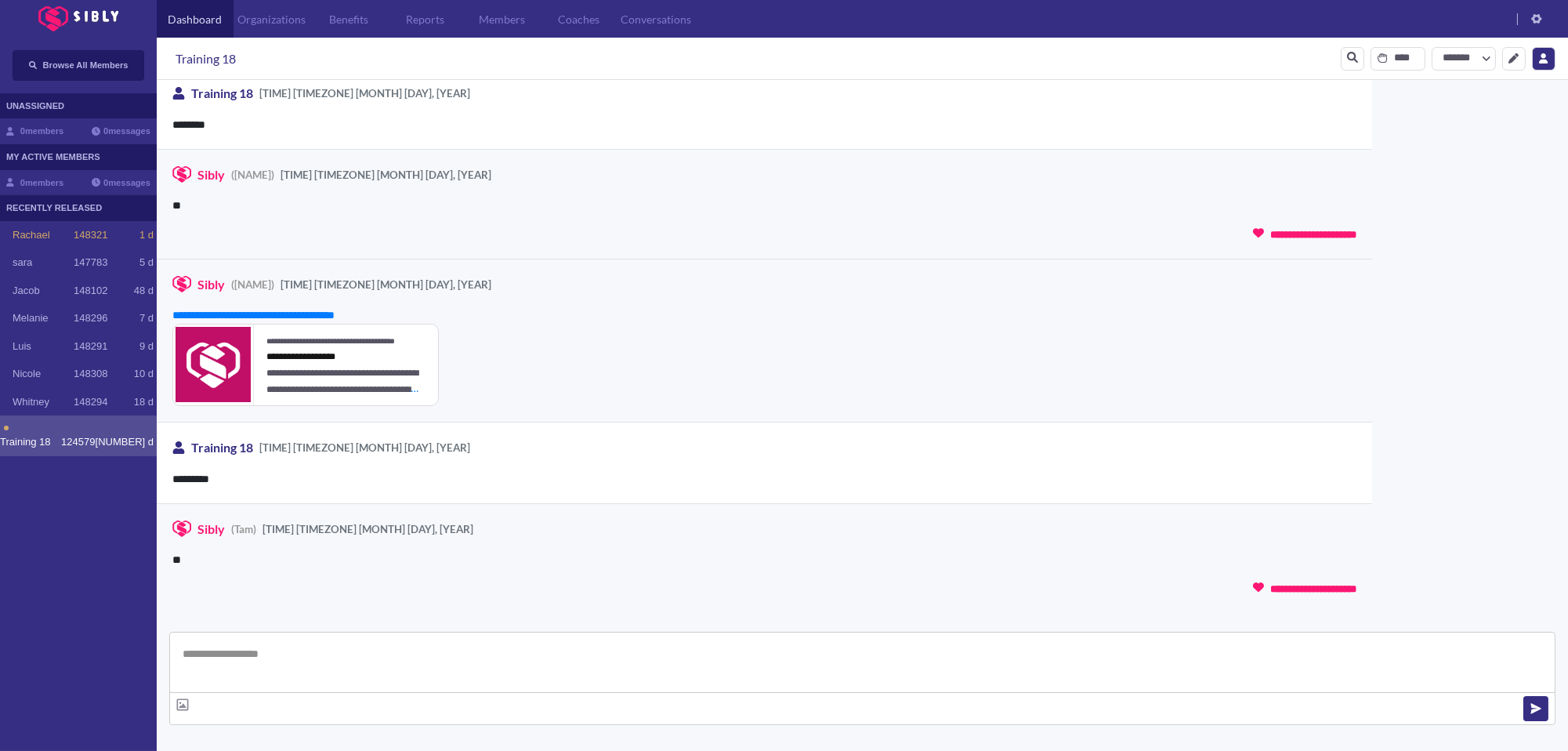click on "**********" at bounding box center (777, 1113) 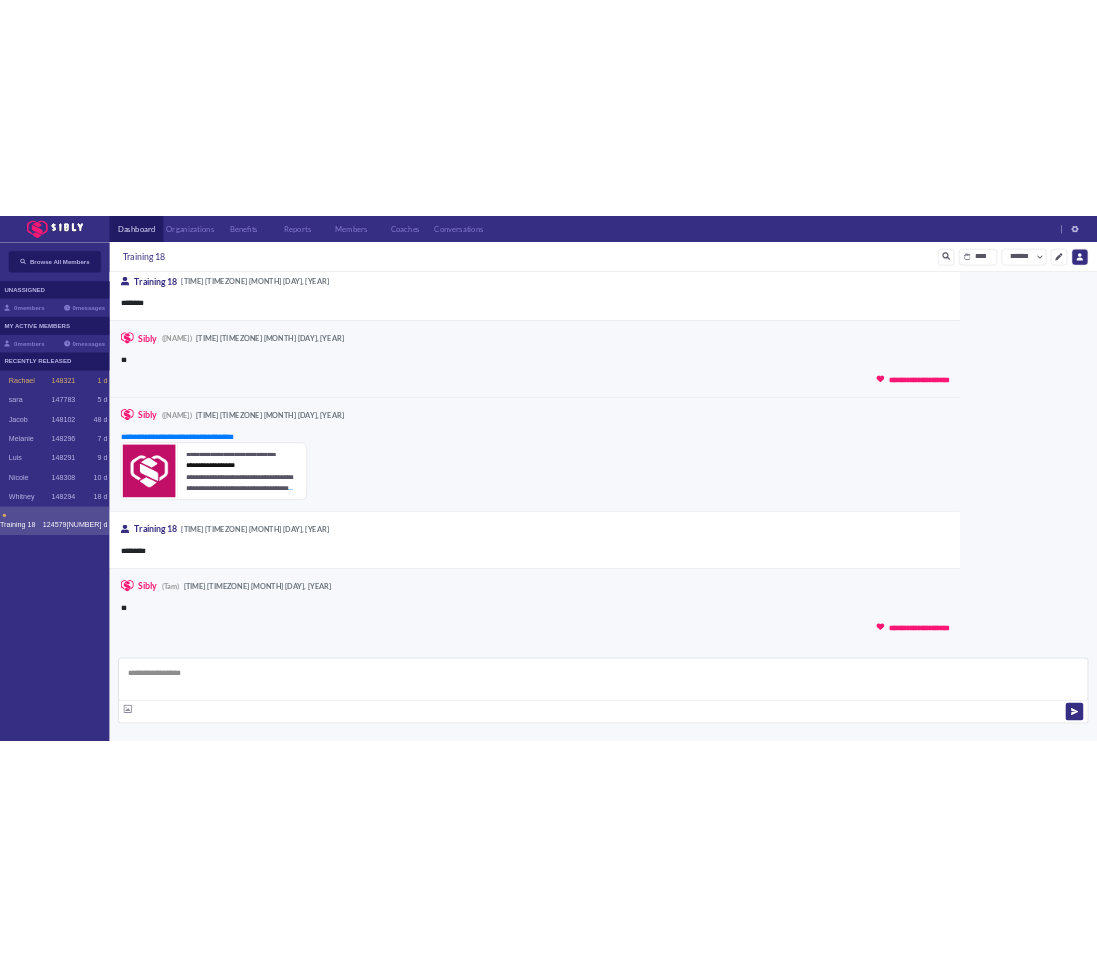 scroll, scrollTop: 2002, scrollLeft: 0, axis: vertical 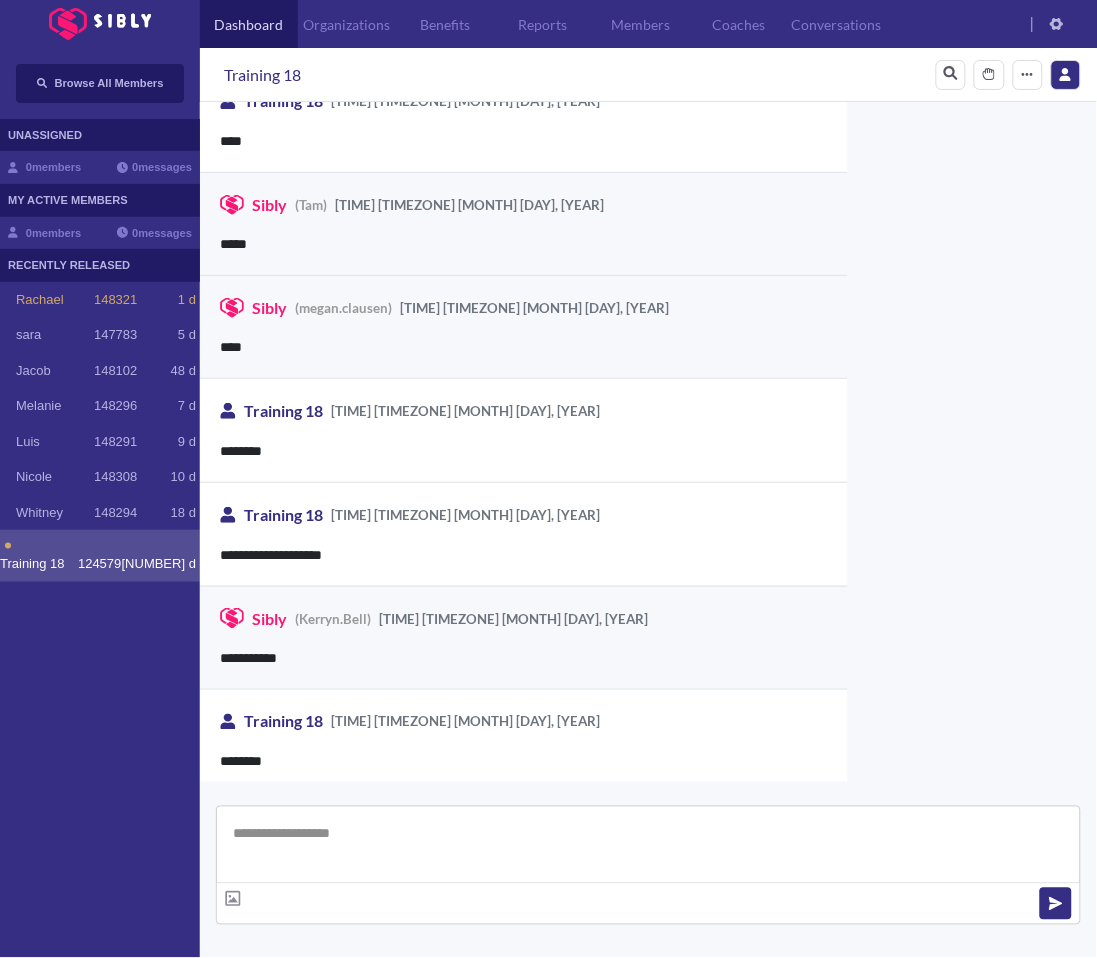 drag, startPoint x: 867, startPoint y: 100, endPoint x: 1033, endPoint y: 328, distance: 282.02838 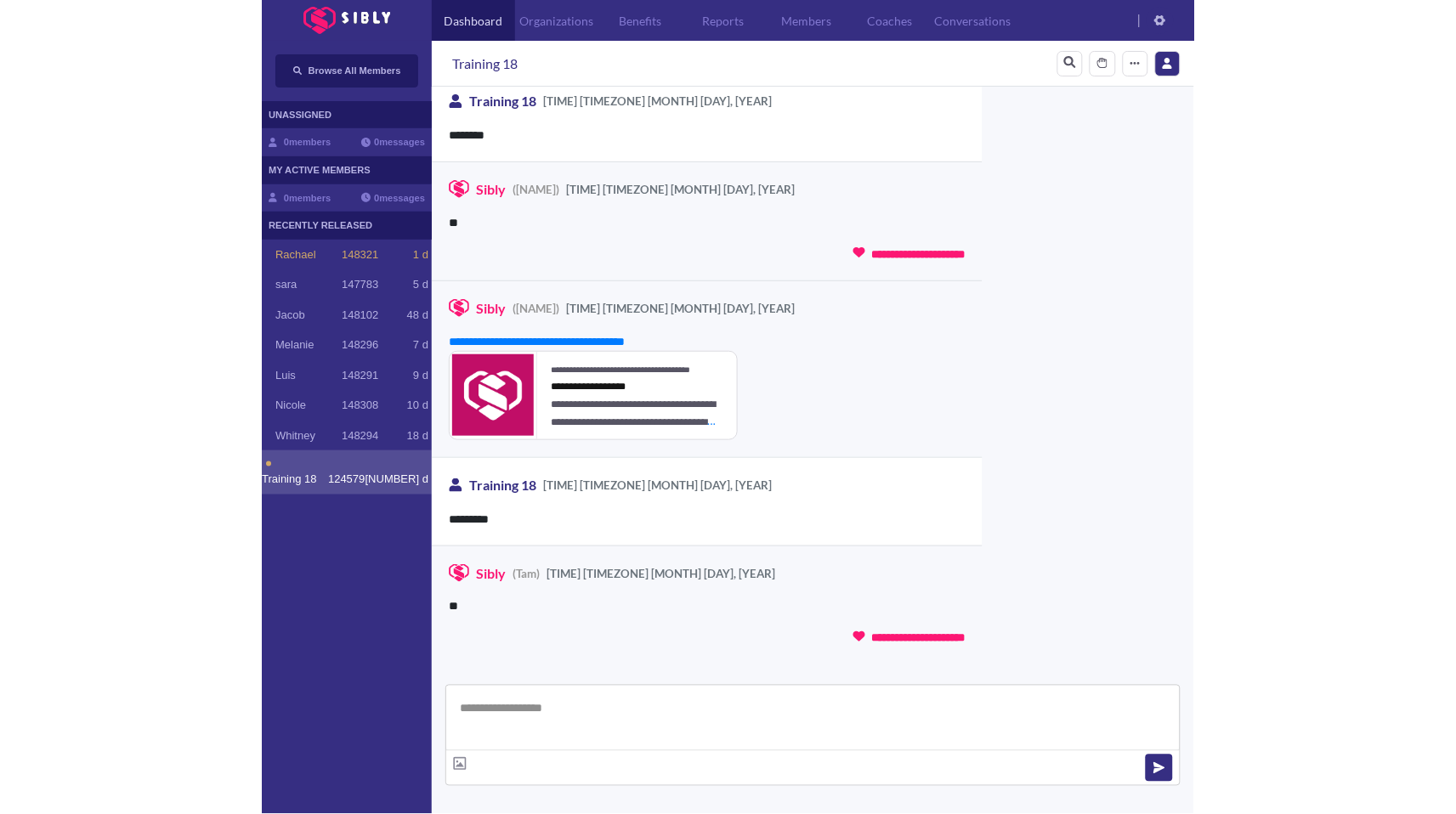 scroll, scrollTop: 2241, scrollLeft: 0, axis: vertical 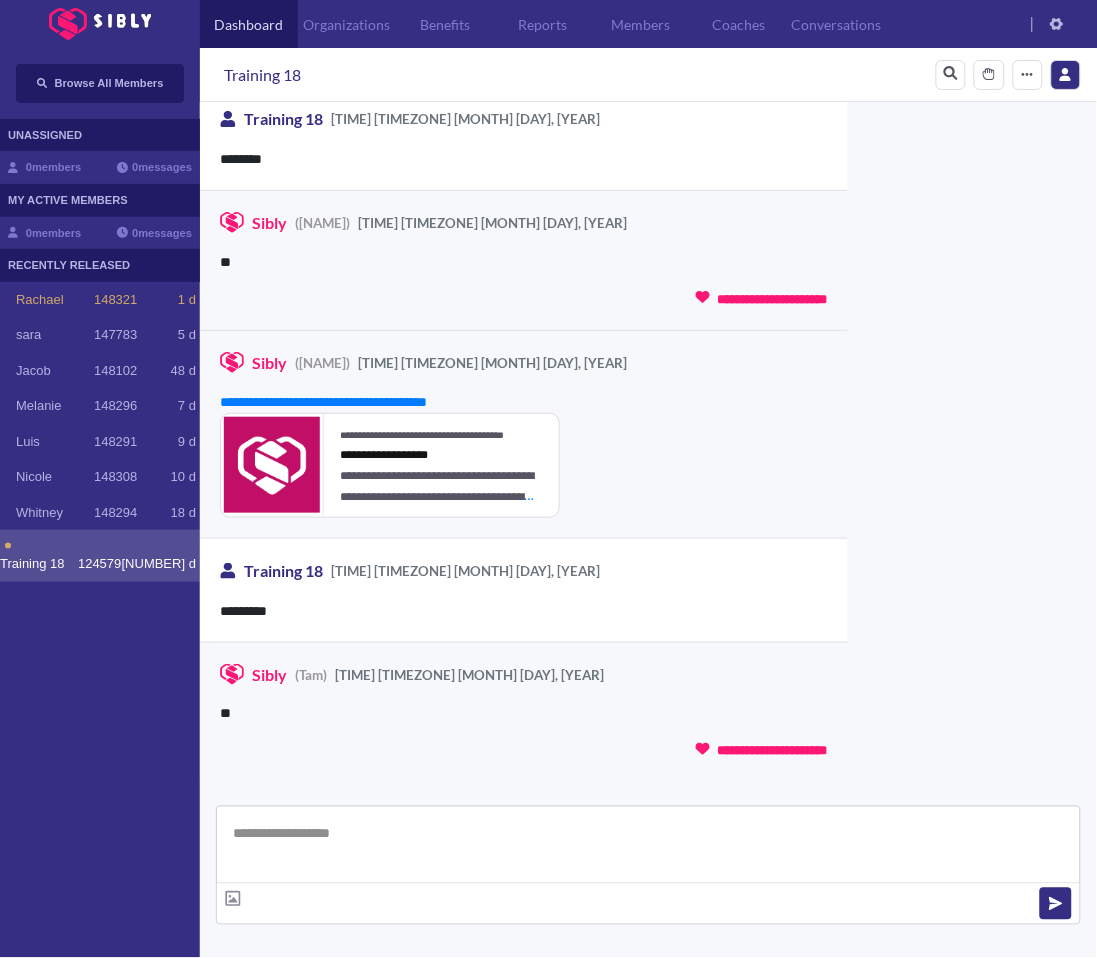 click on "**" at bounding box center [515, 714] 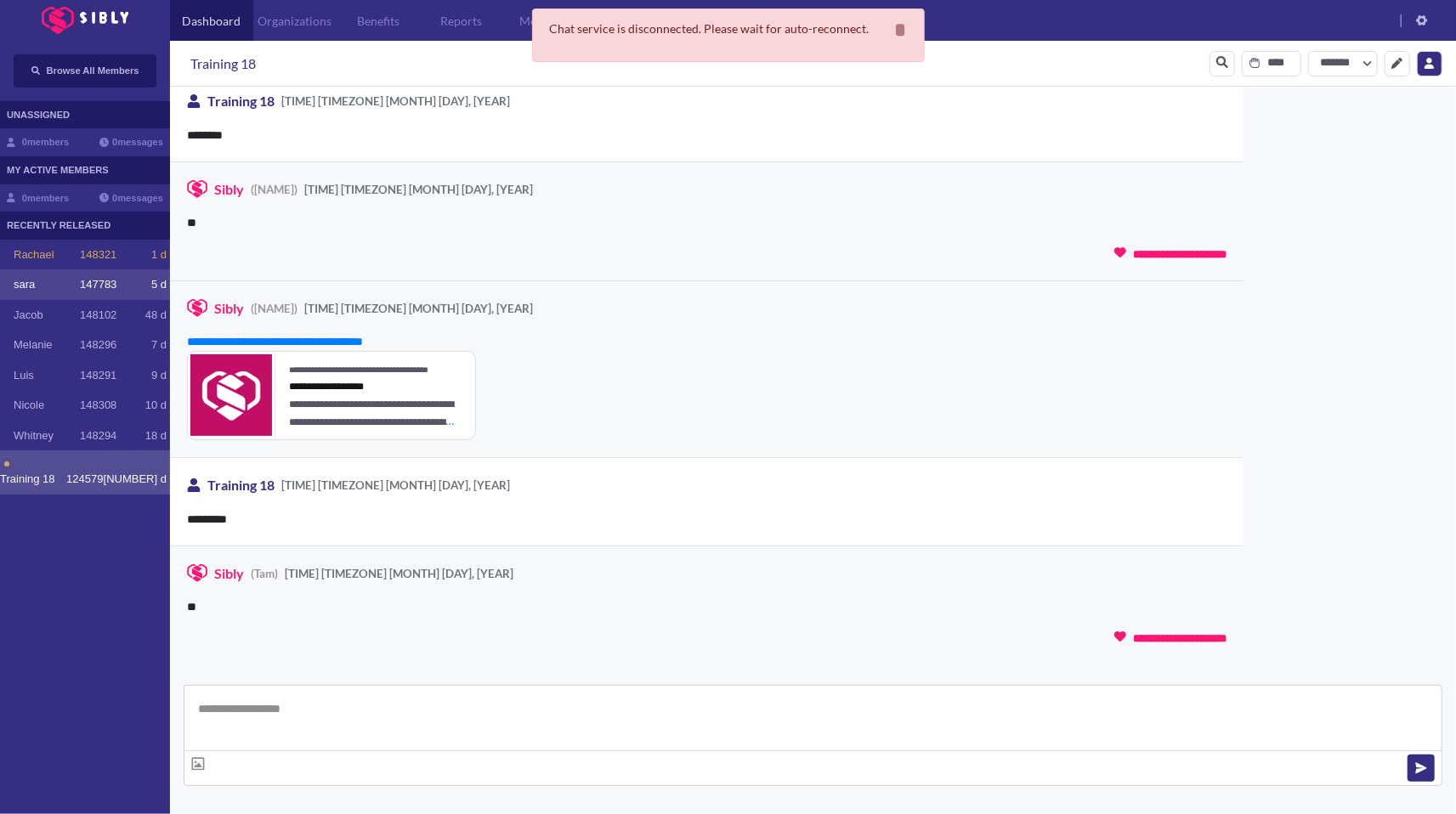 click on "147783" at bounding box center [98, 285] 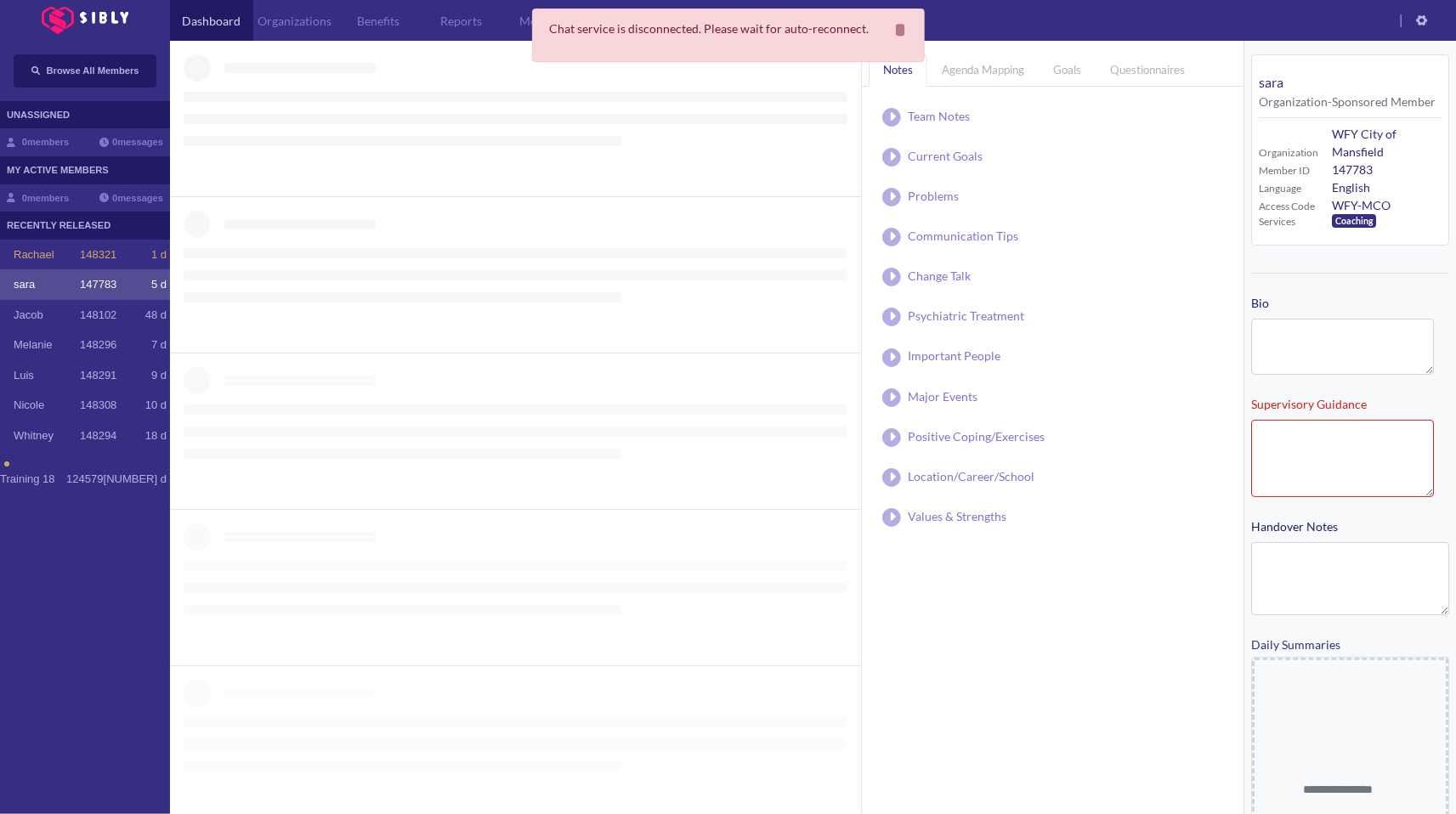 scroll, scrollTop: 0, scrollLeft: 0, axis: both 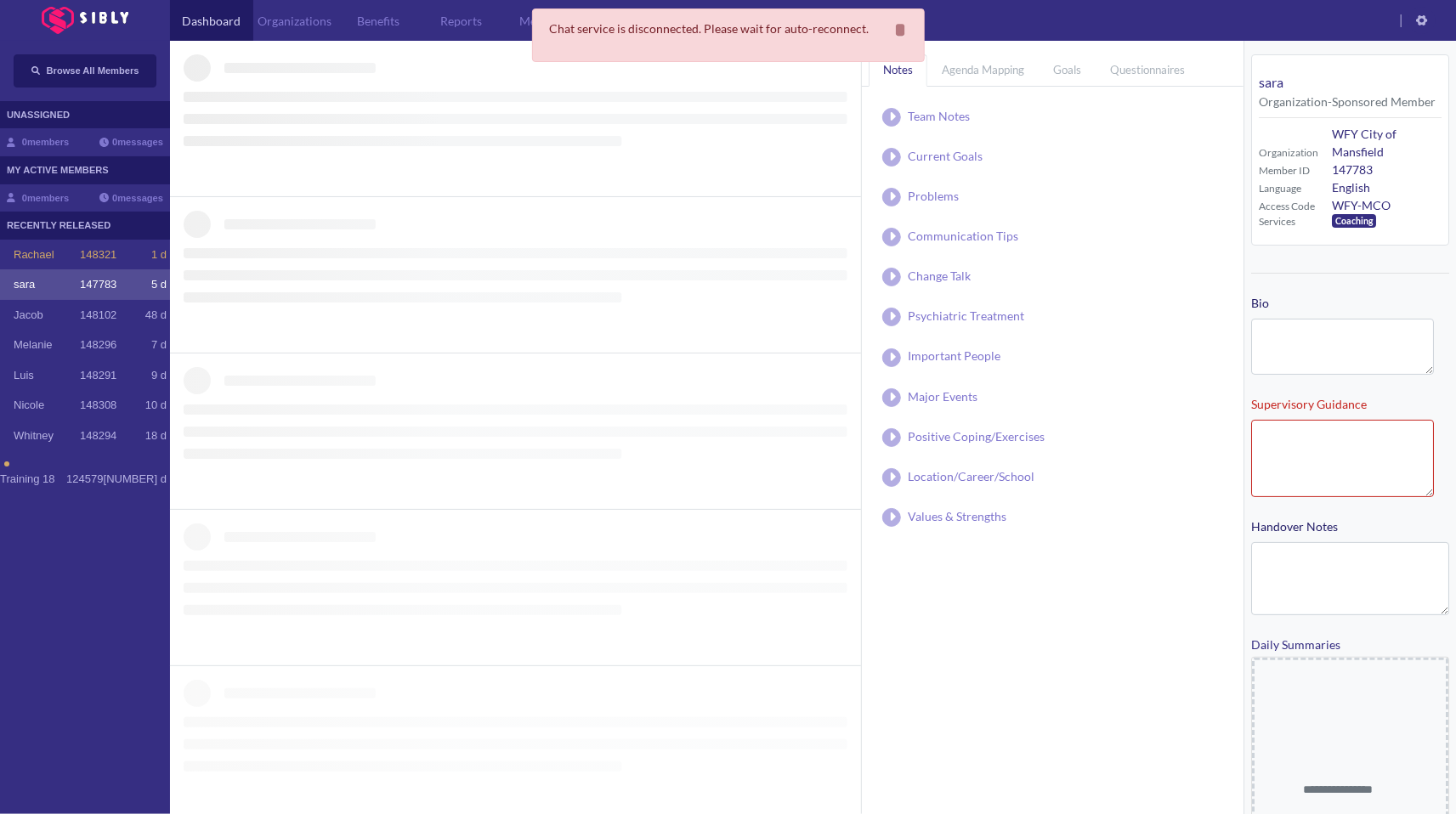 type on "**********" 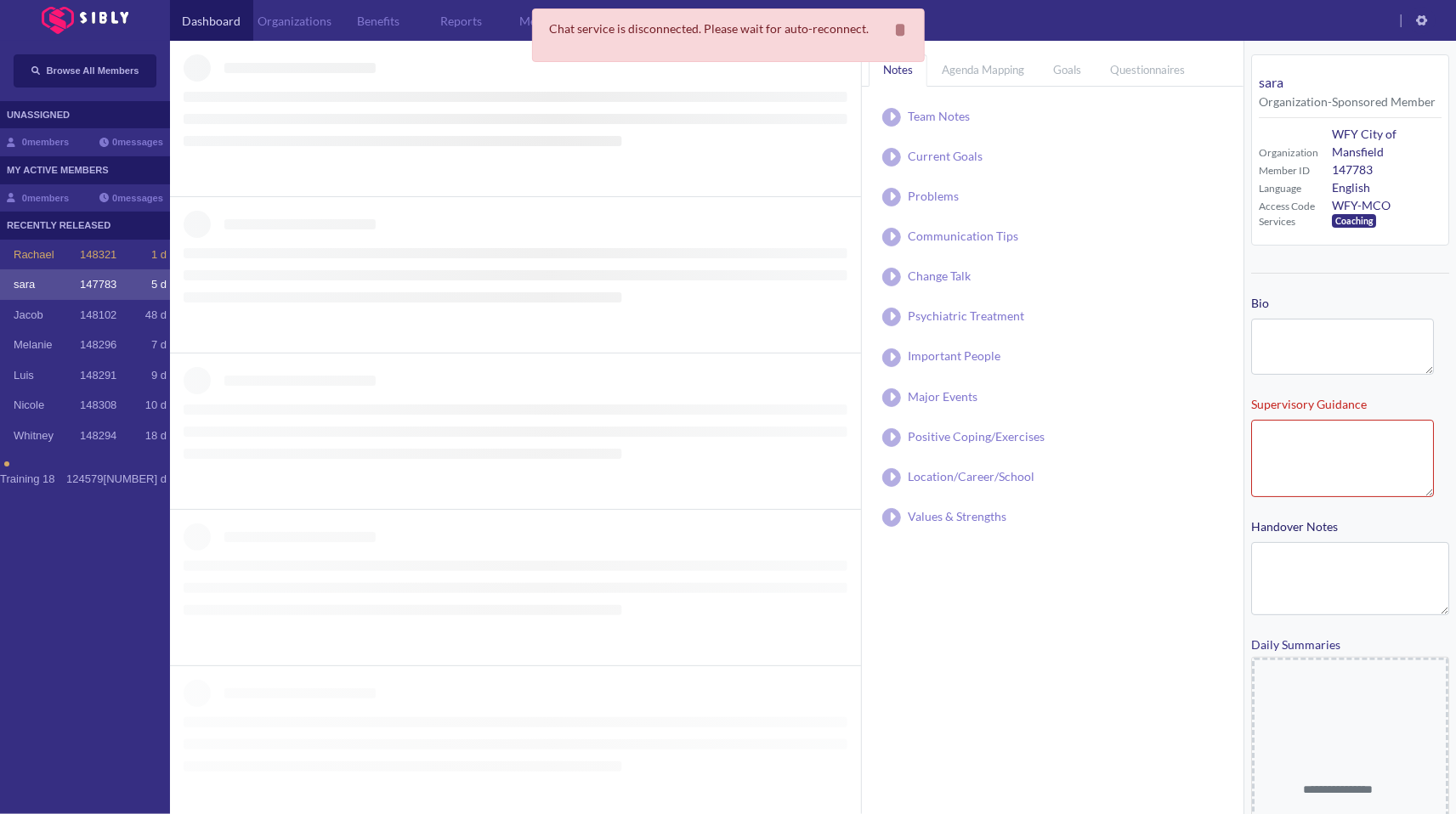 type on "**********" 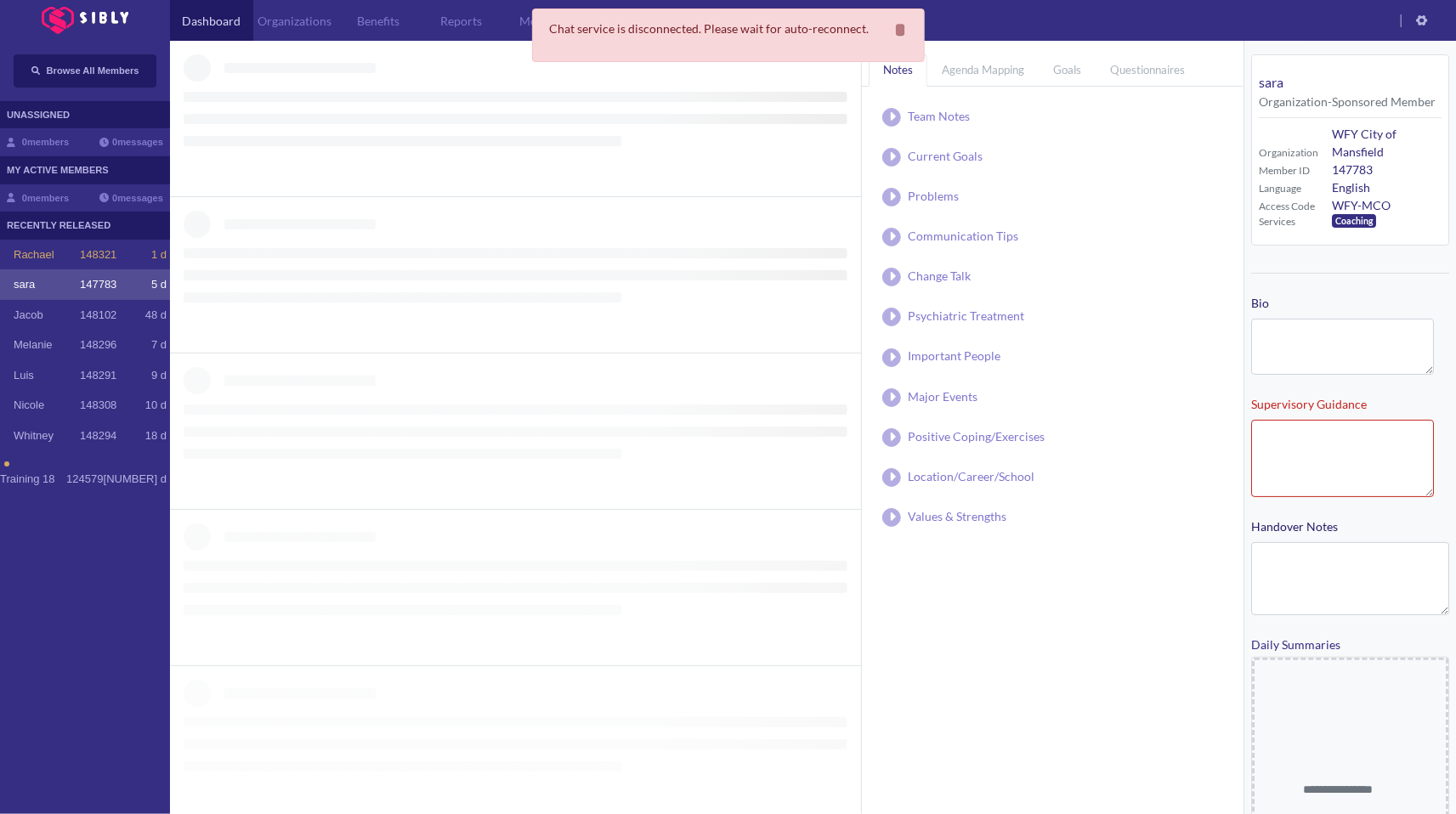 type on "**********" 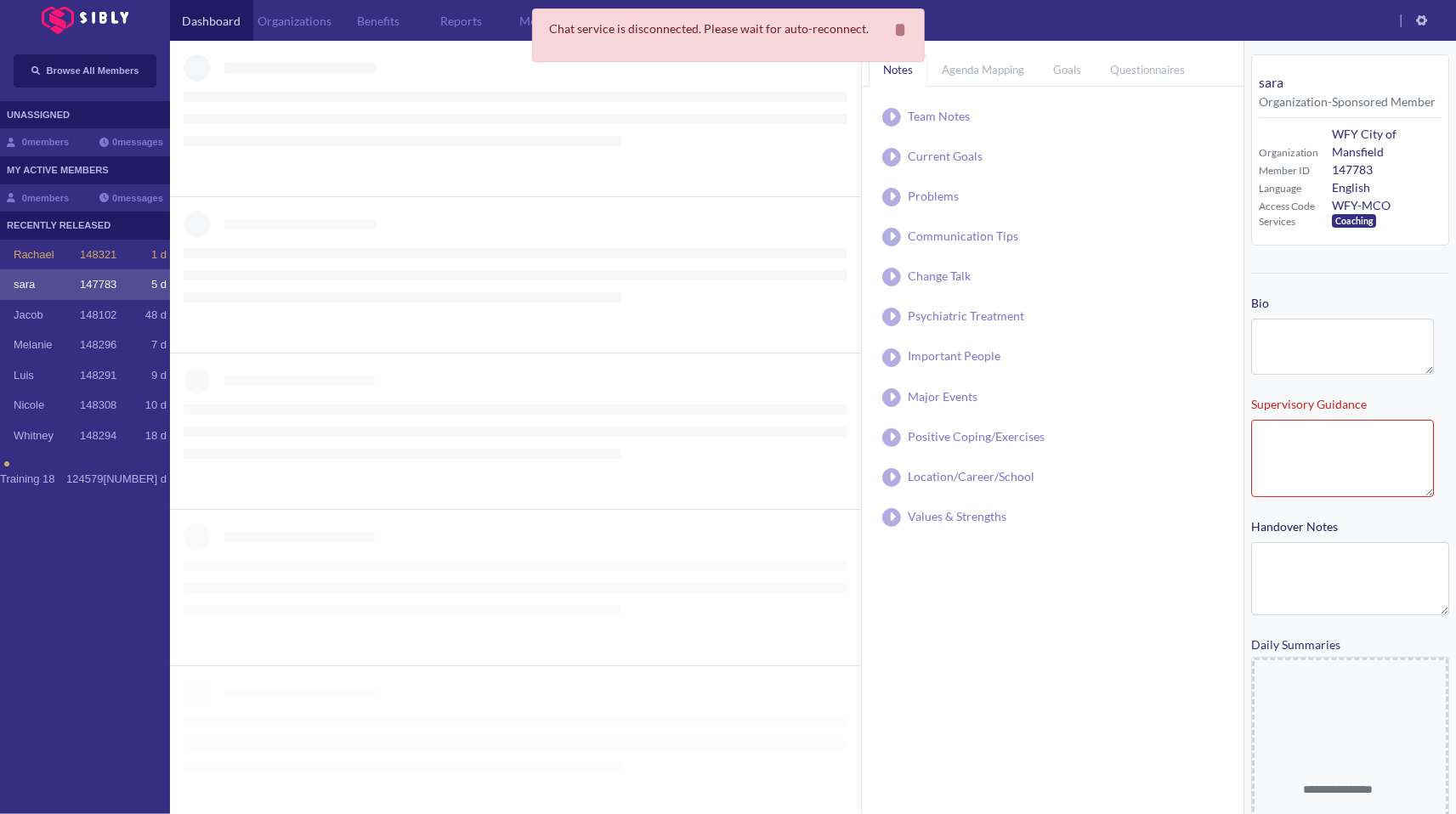 type on "**********" 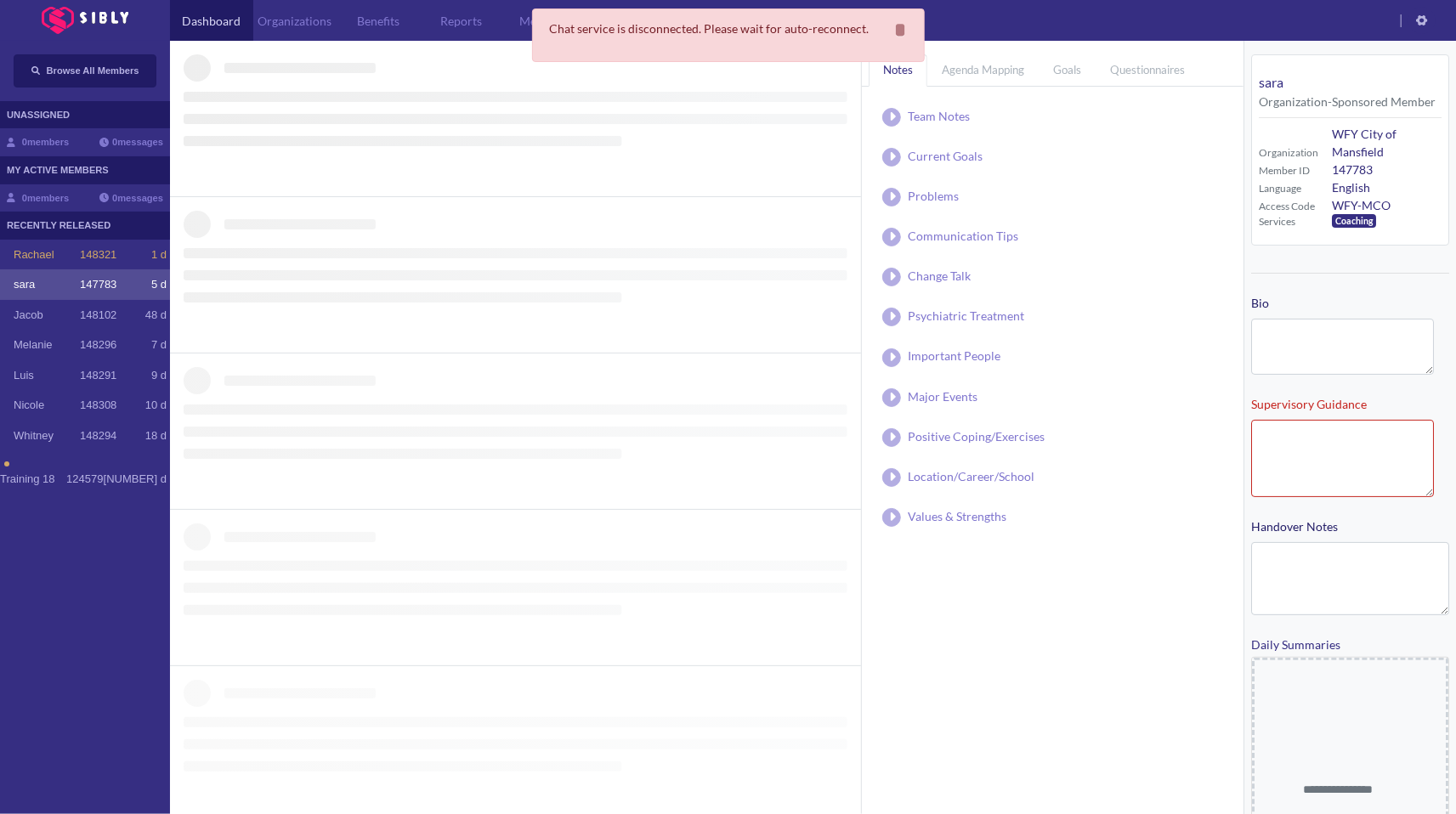 type on "**********" 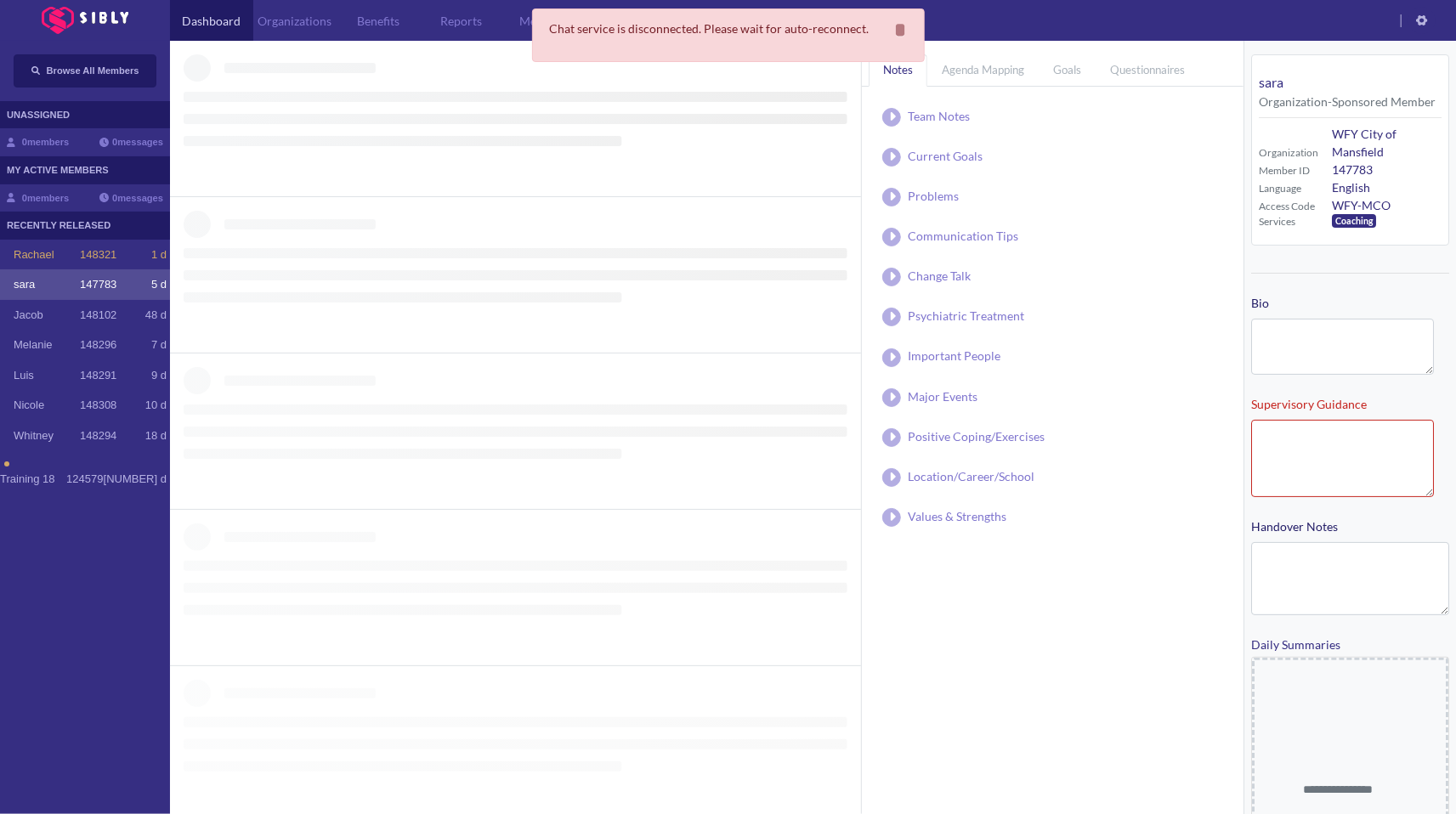 type on "**********" 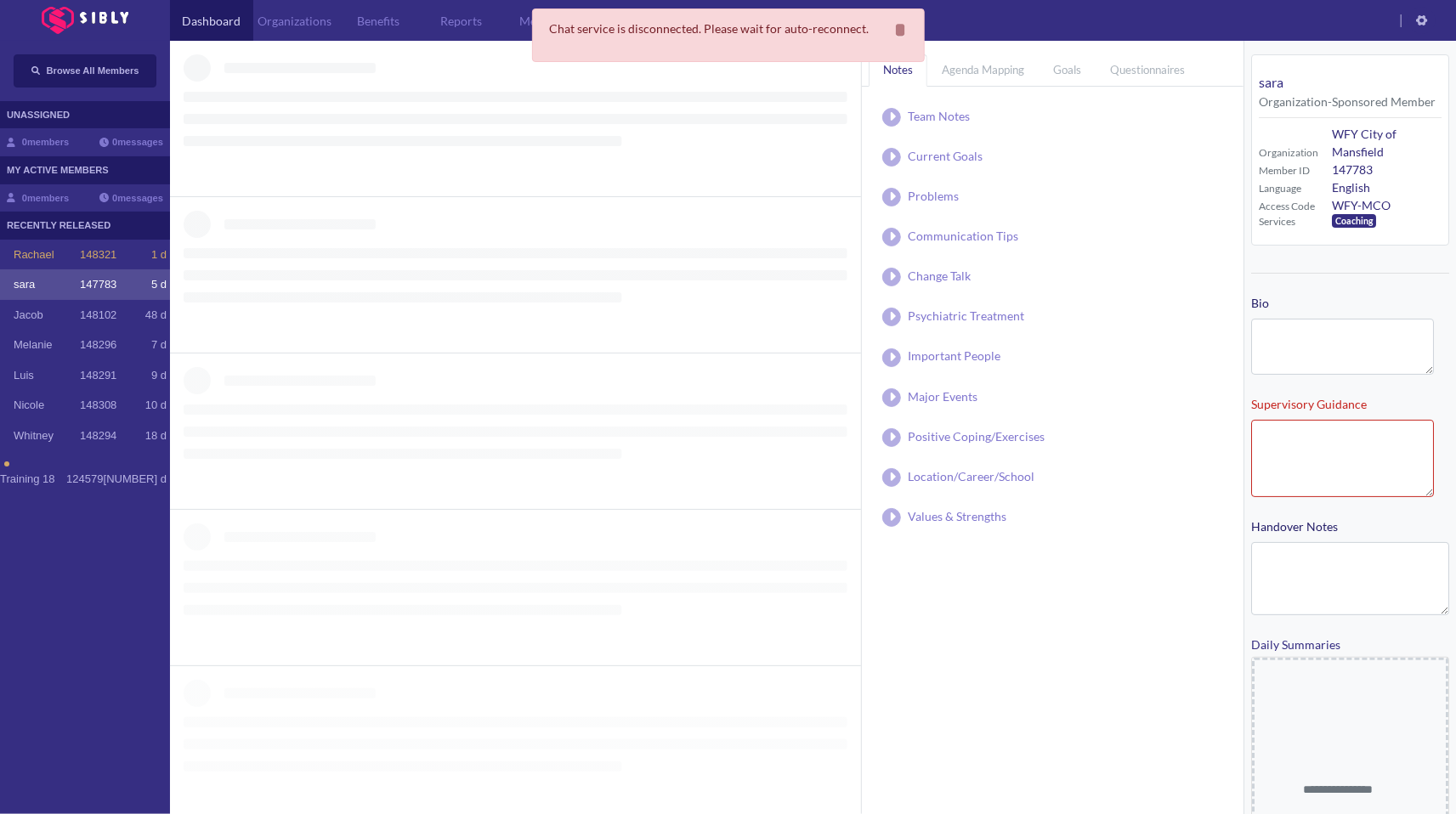 type on "**********" 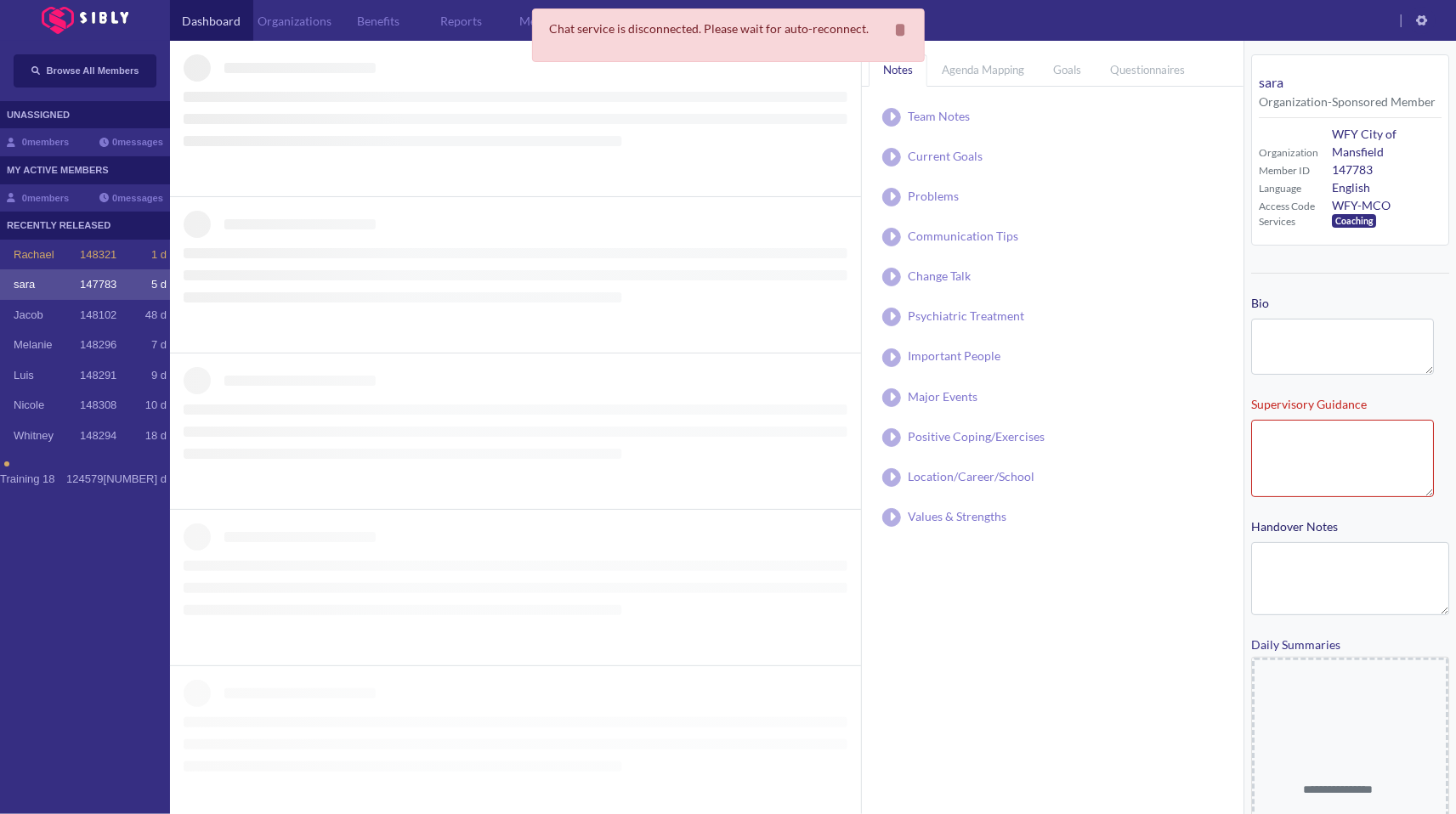 type on "**********" 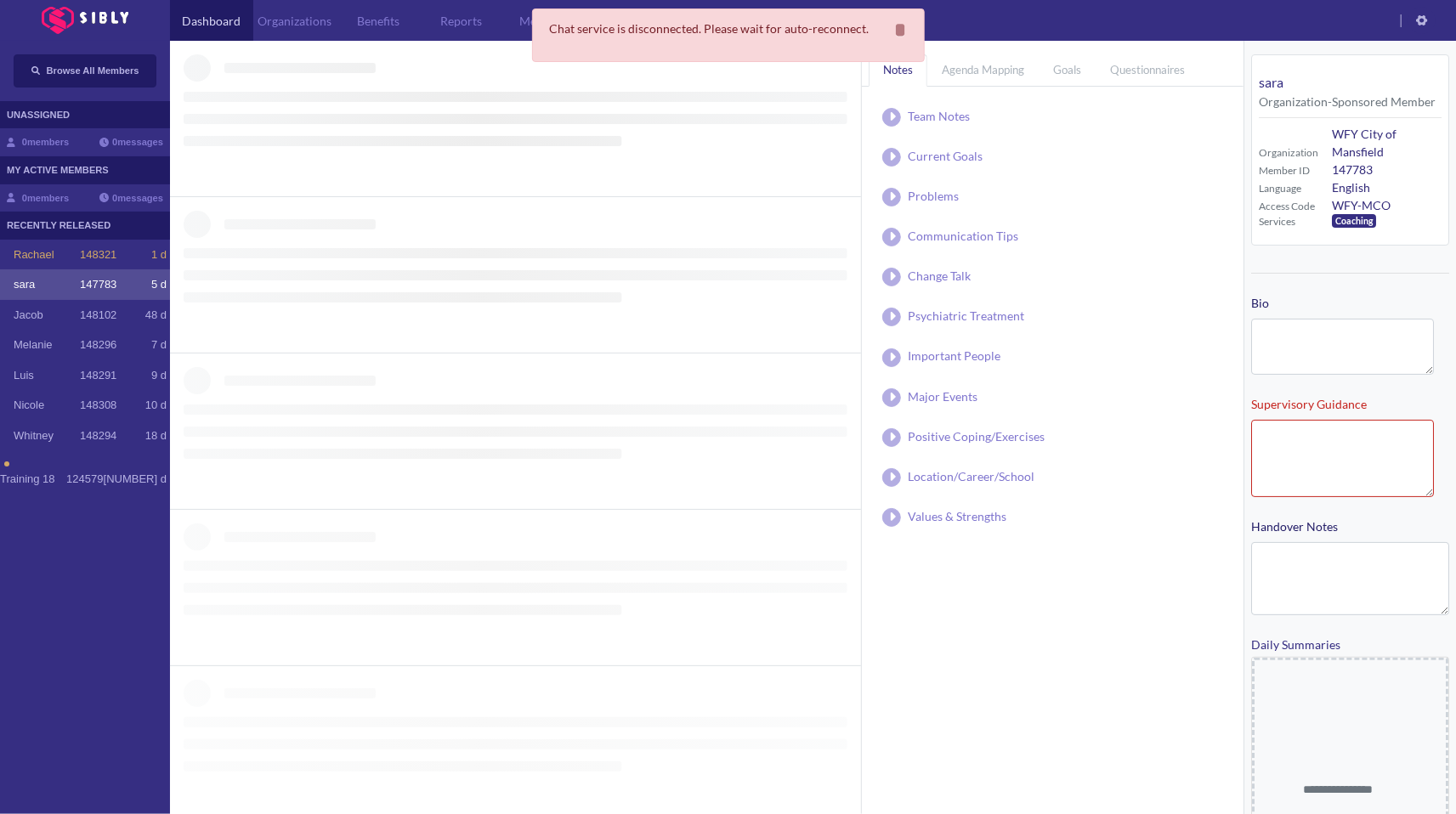 type on "**********" 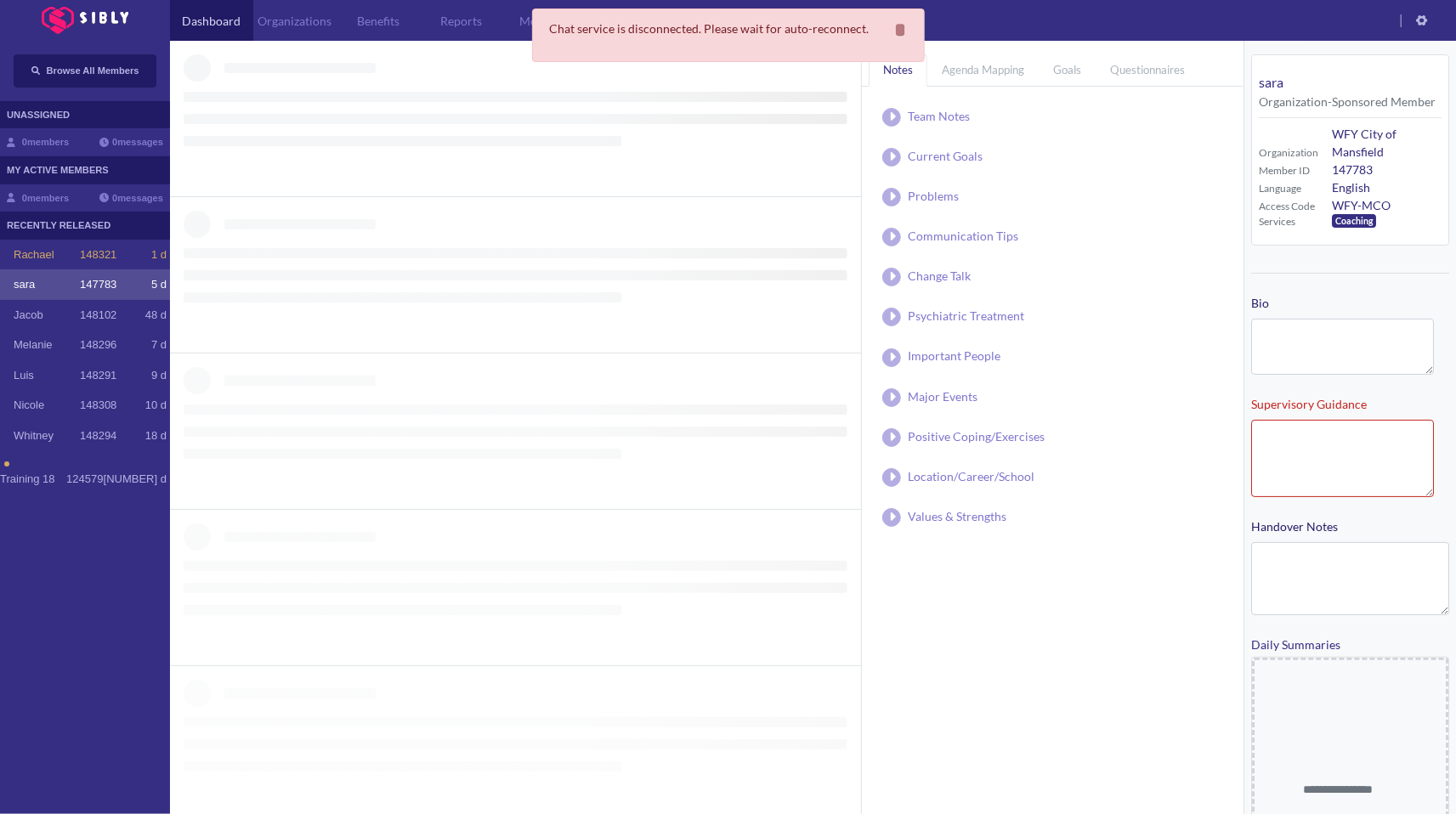 type on "**********" 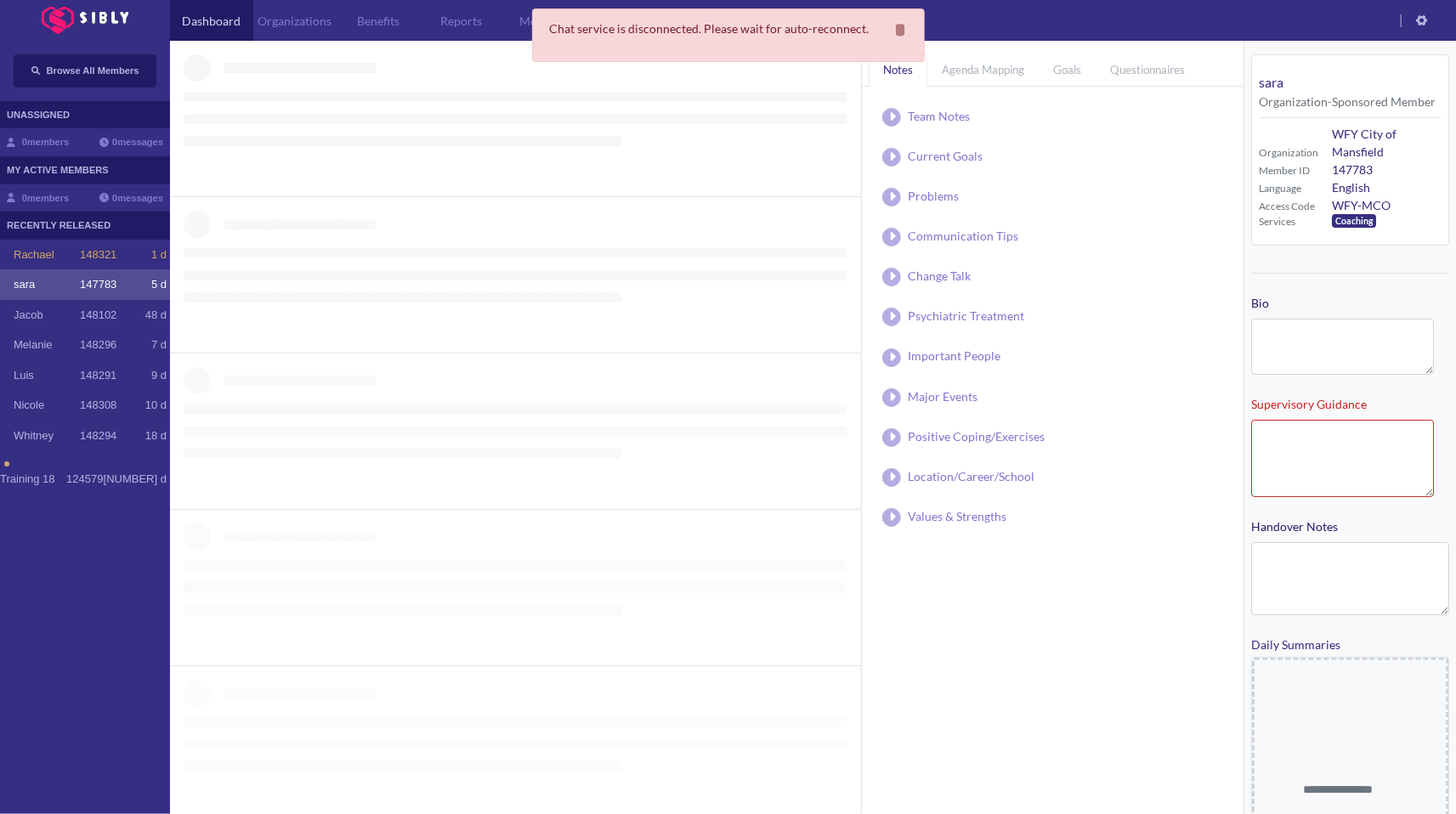 type on "**********" 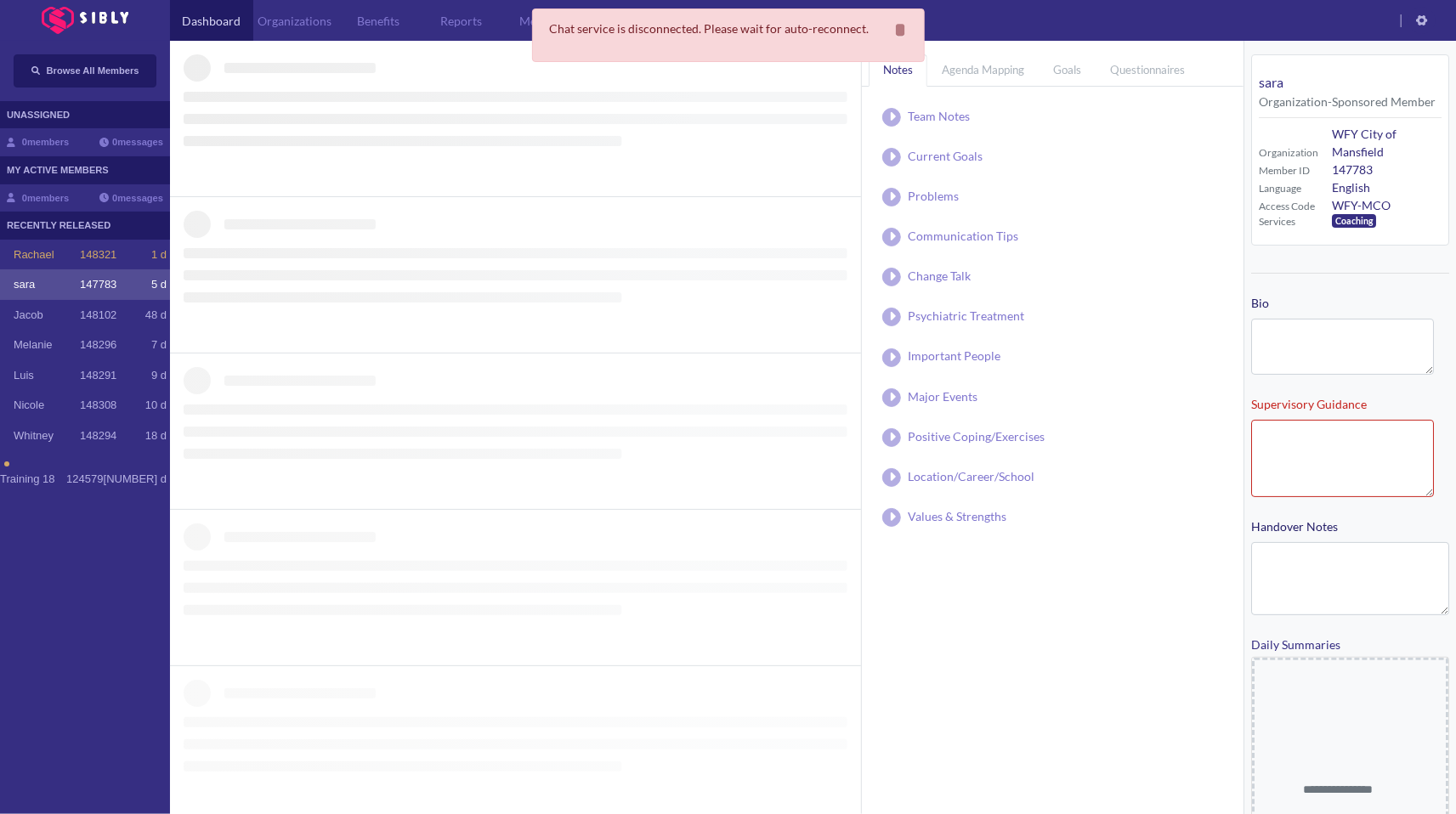 type on "**********" 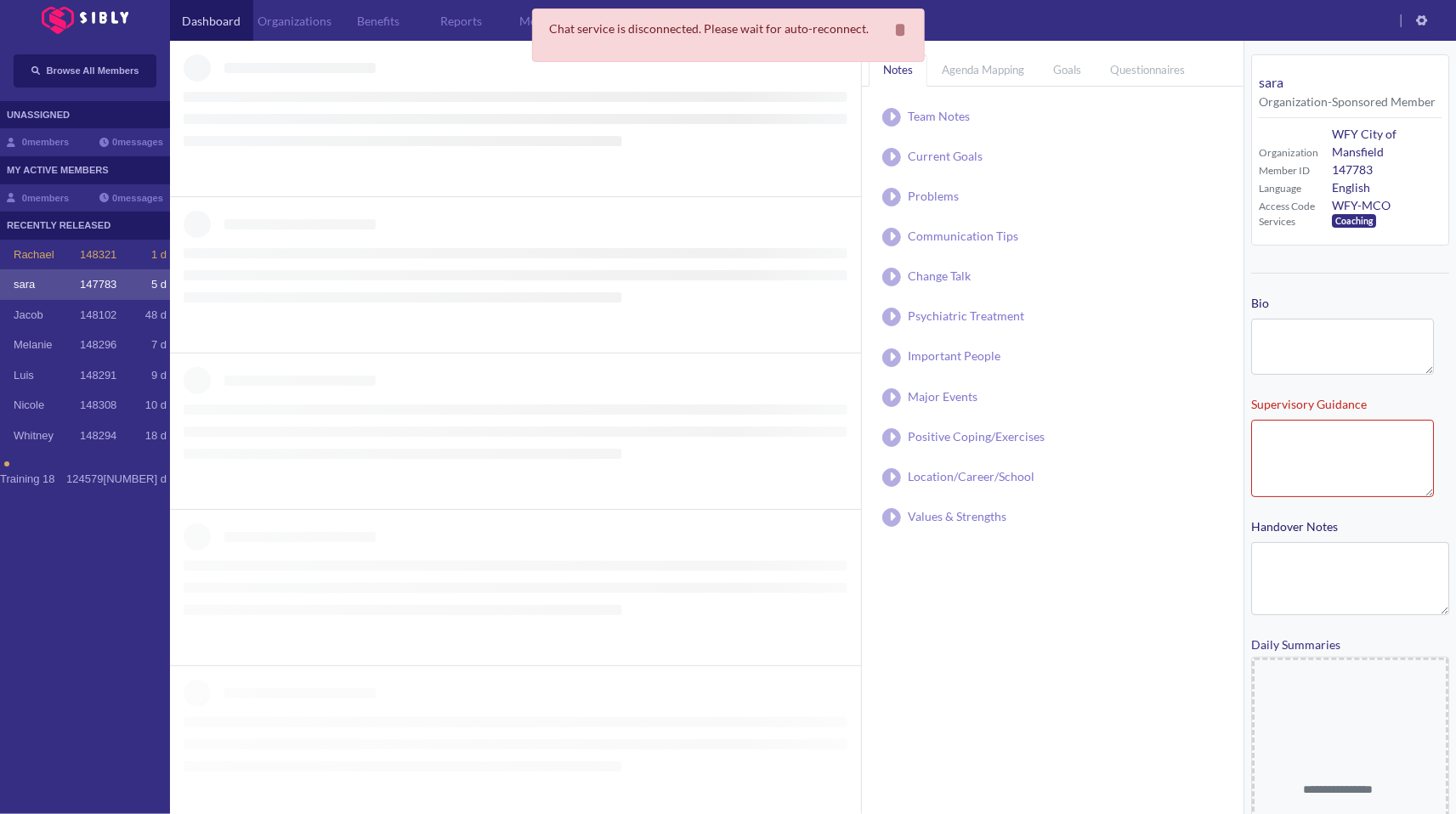 type on "**********" 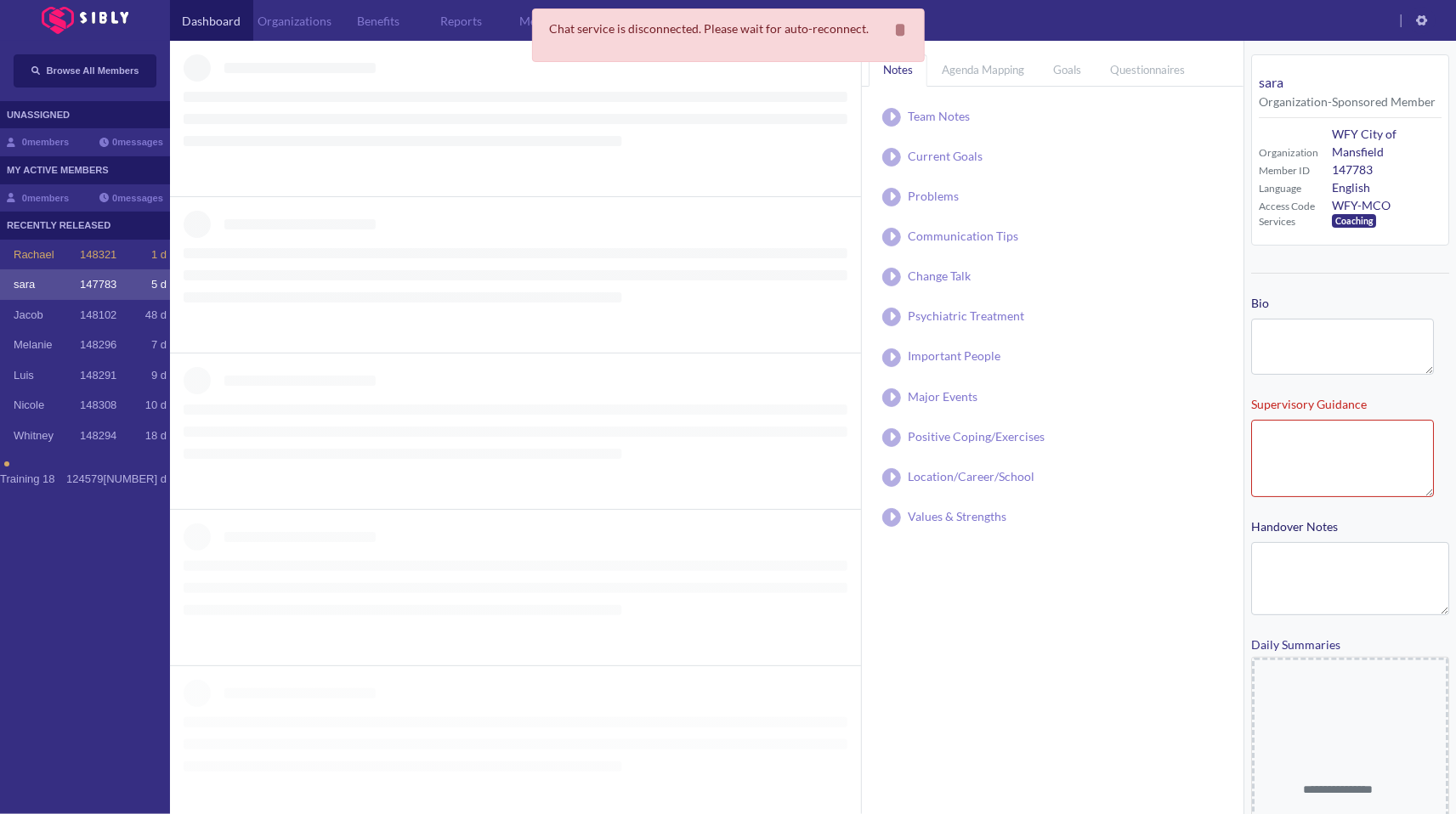type on "**********" 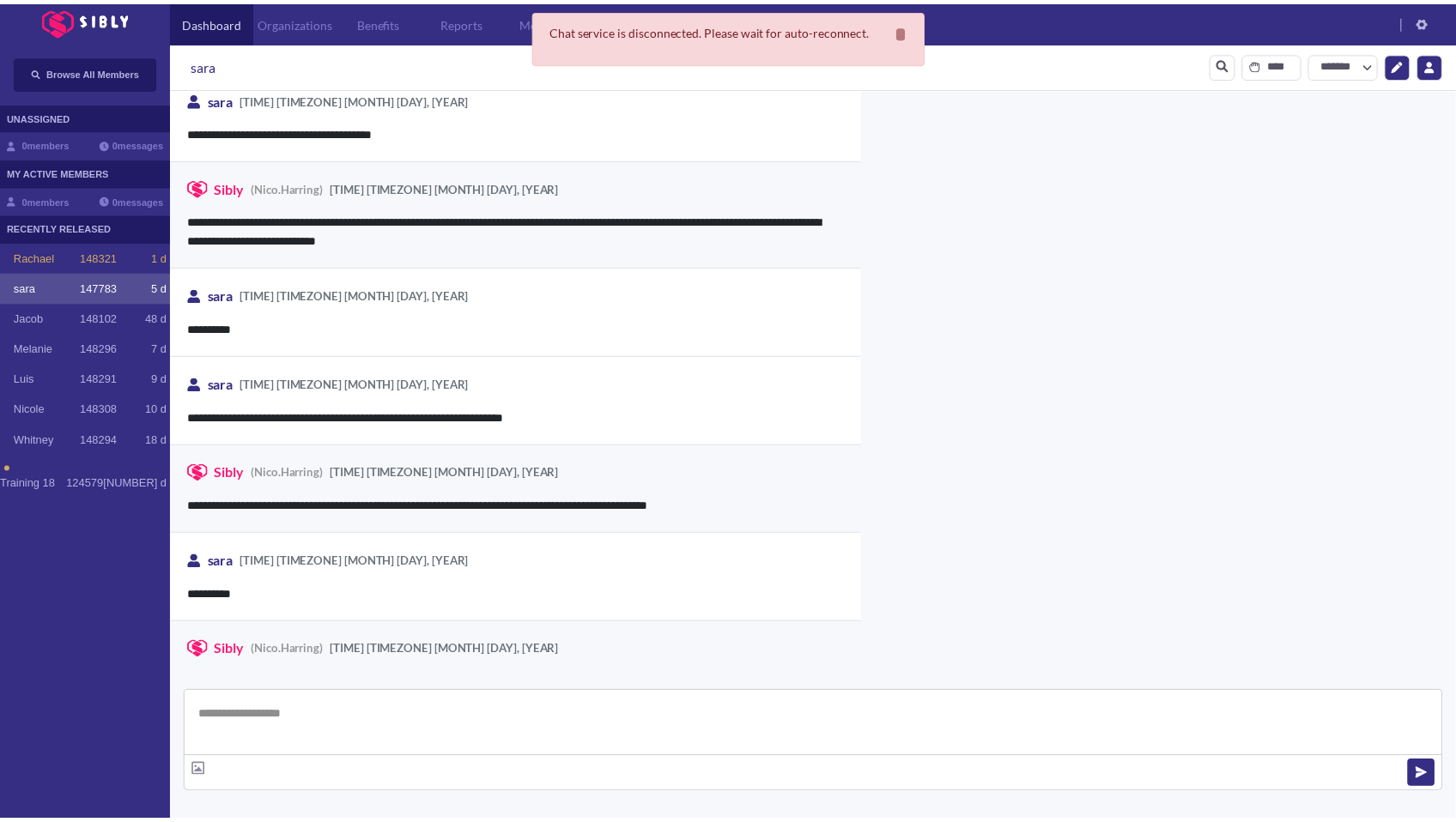 scroll, scrollTop: 5251, scrollLeft: 0, axis: vertical 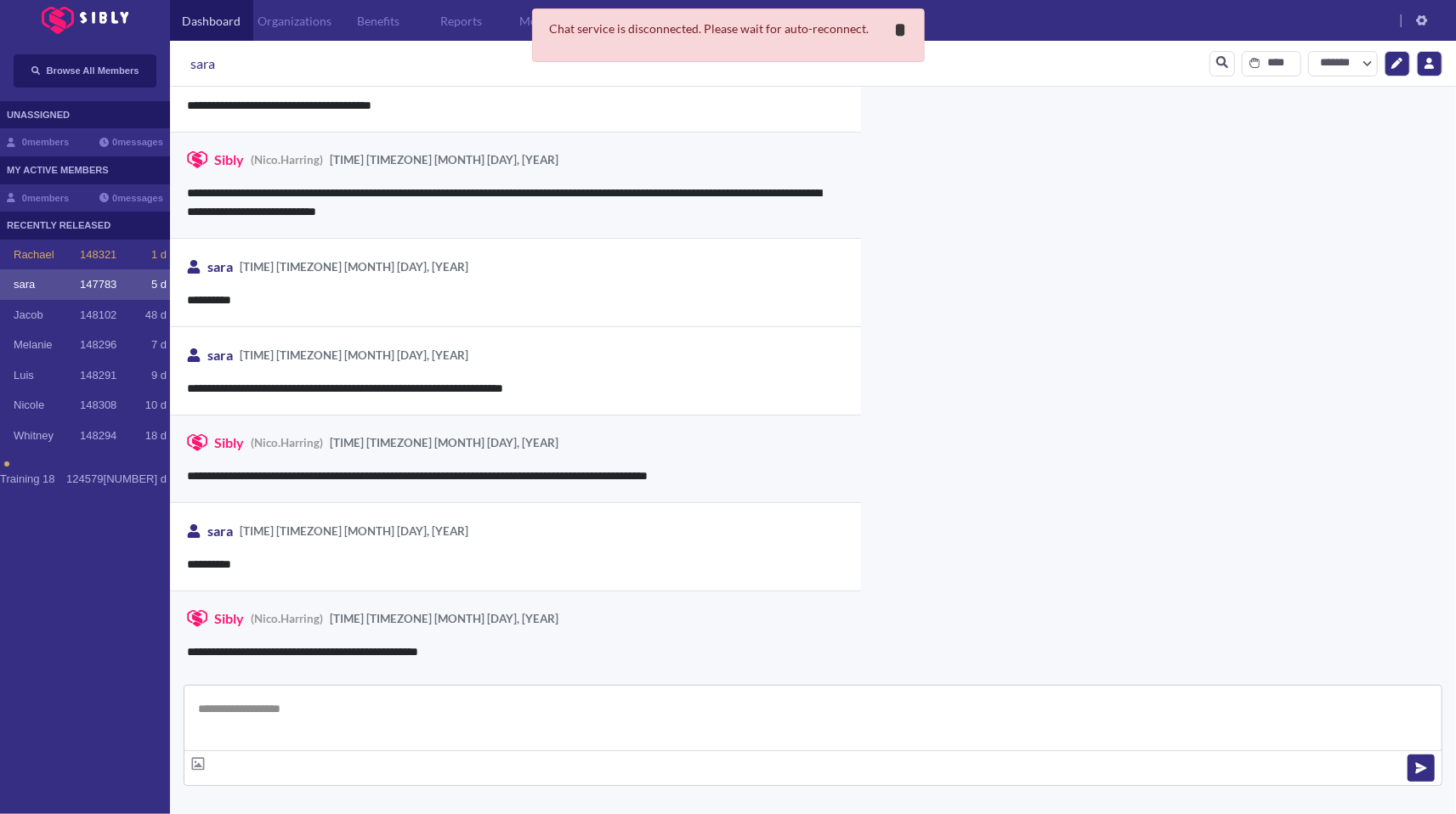 click on "**********" at bounding box center [901, 30] 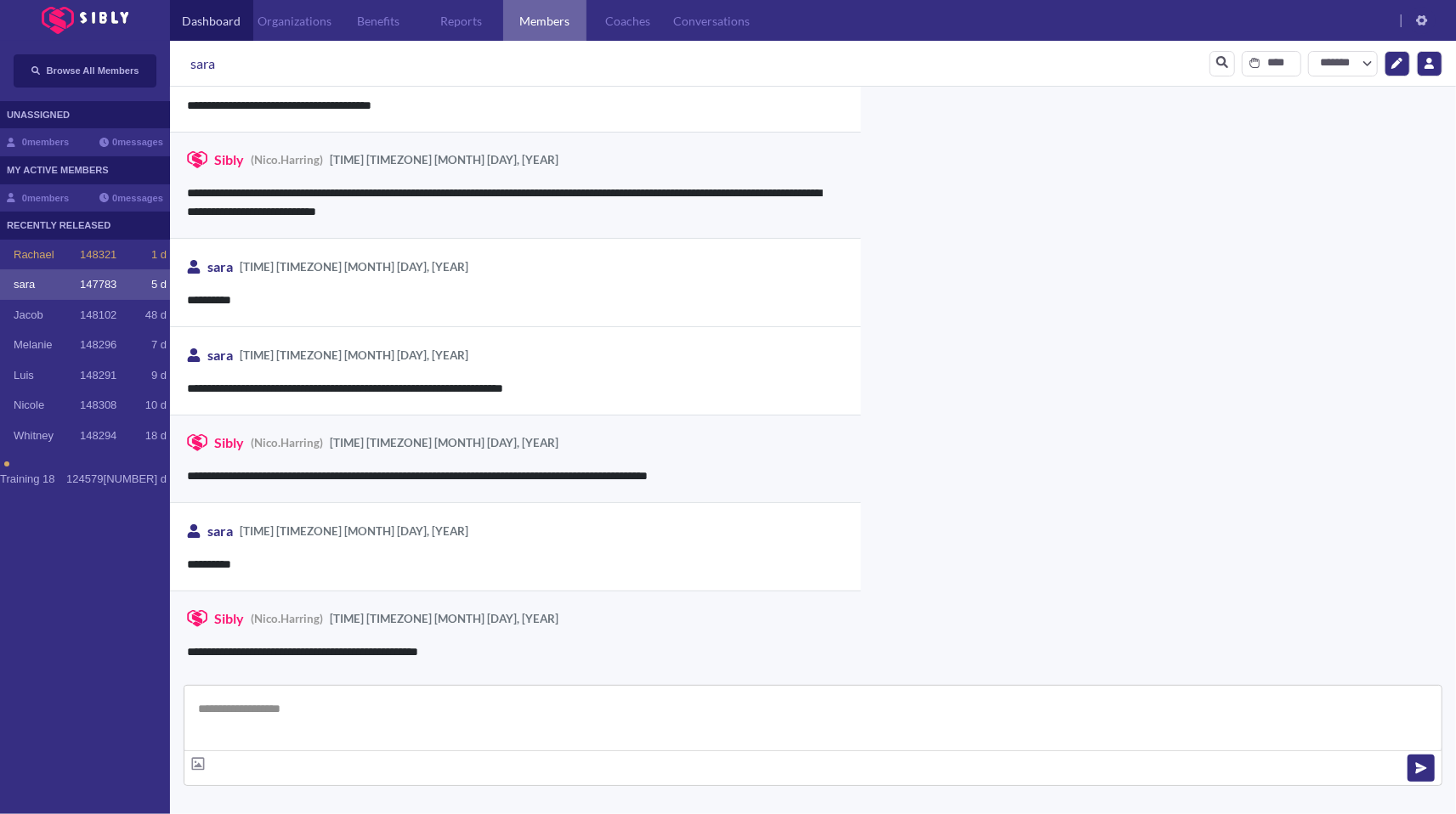 click on "Members" at bounding box center (545, 20) 